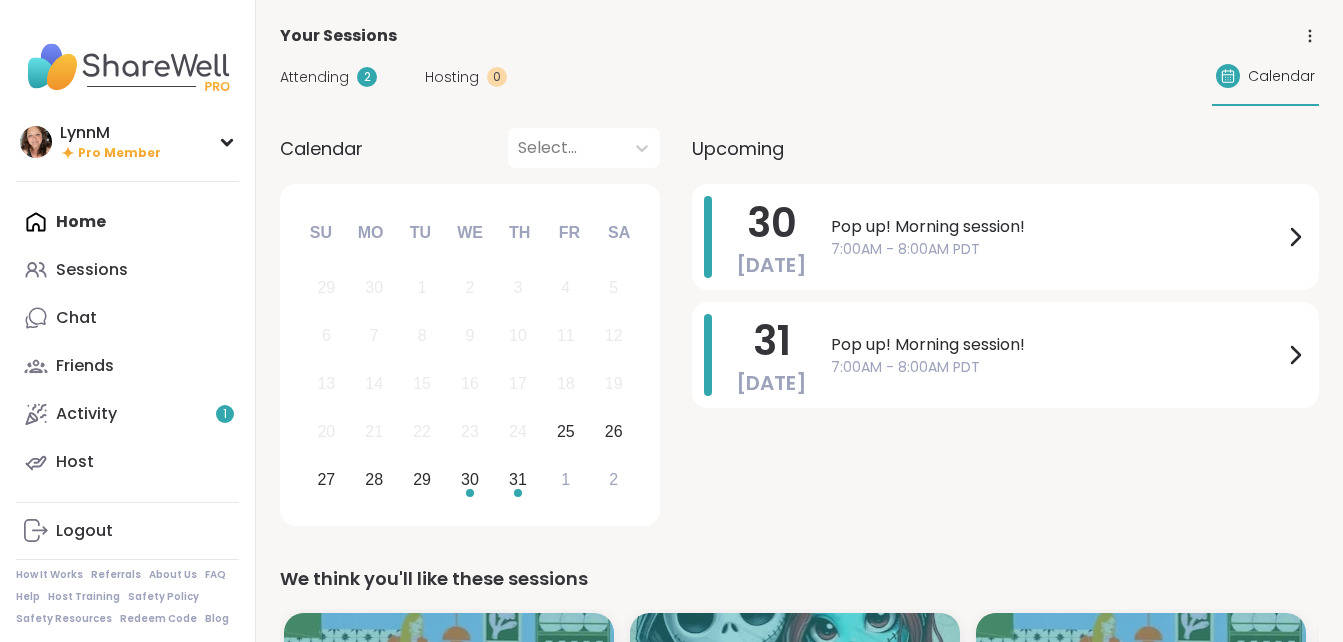 scroll, scrollTop: 0, scrollLeft: 0, axis: both 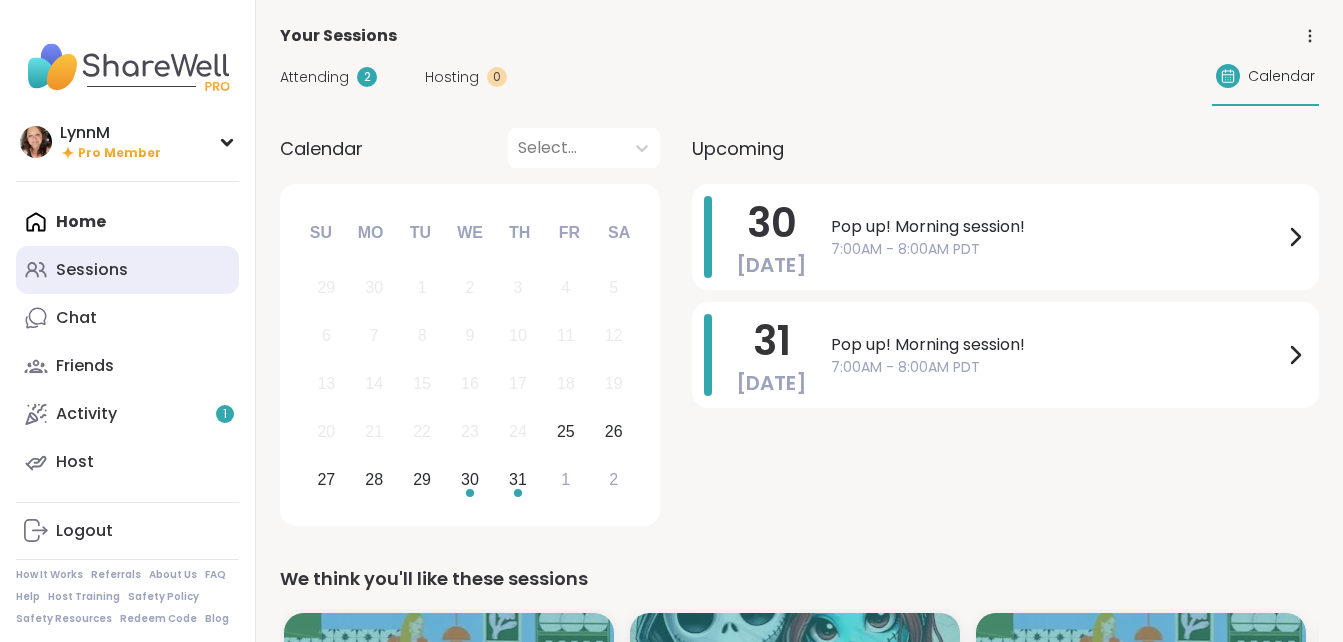 drag, startPoint x: 0, startPoint y: 0, endPoint x: 109, endPoint y: 265, distance: 286.54144 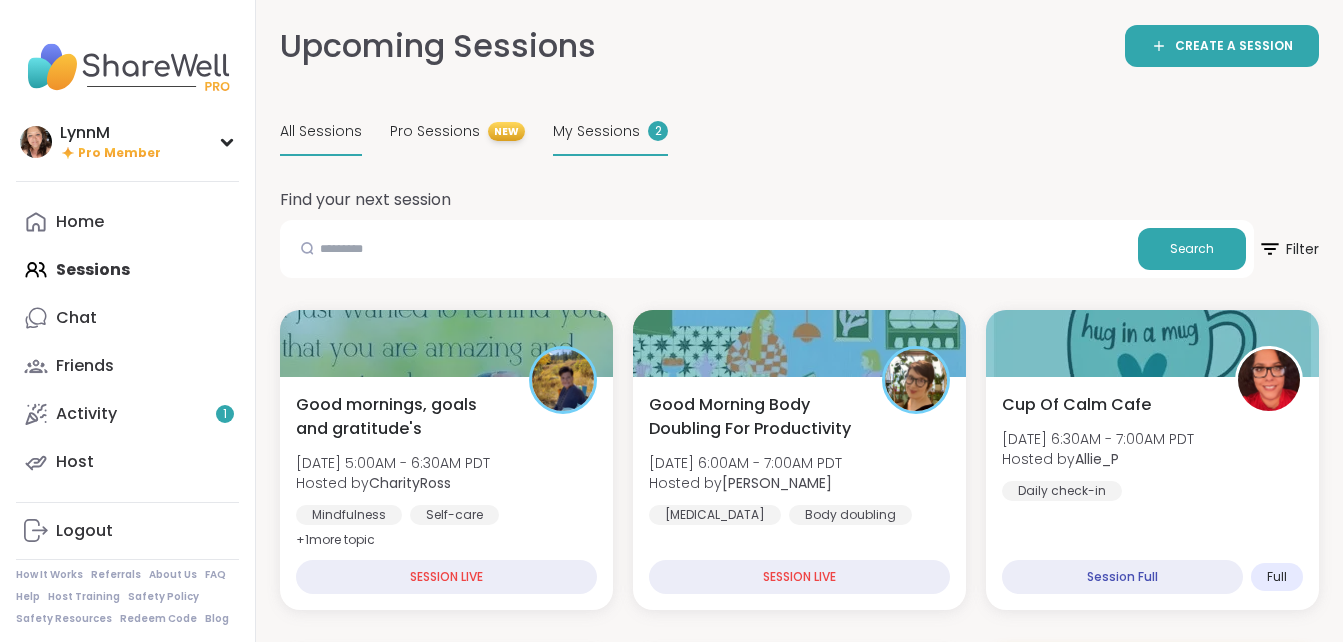 click on "My Sessions" at bounding box center (596, 131) 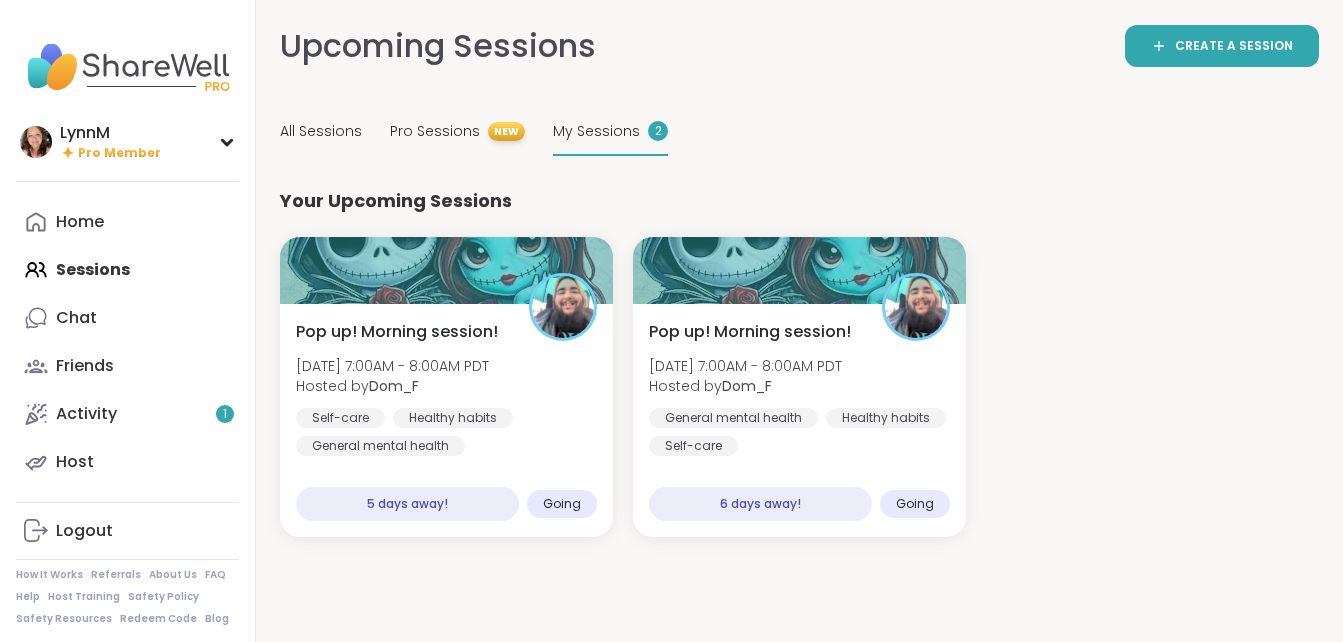 click on "My Sessions 2" at bounding box center (610, 132) 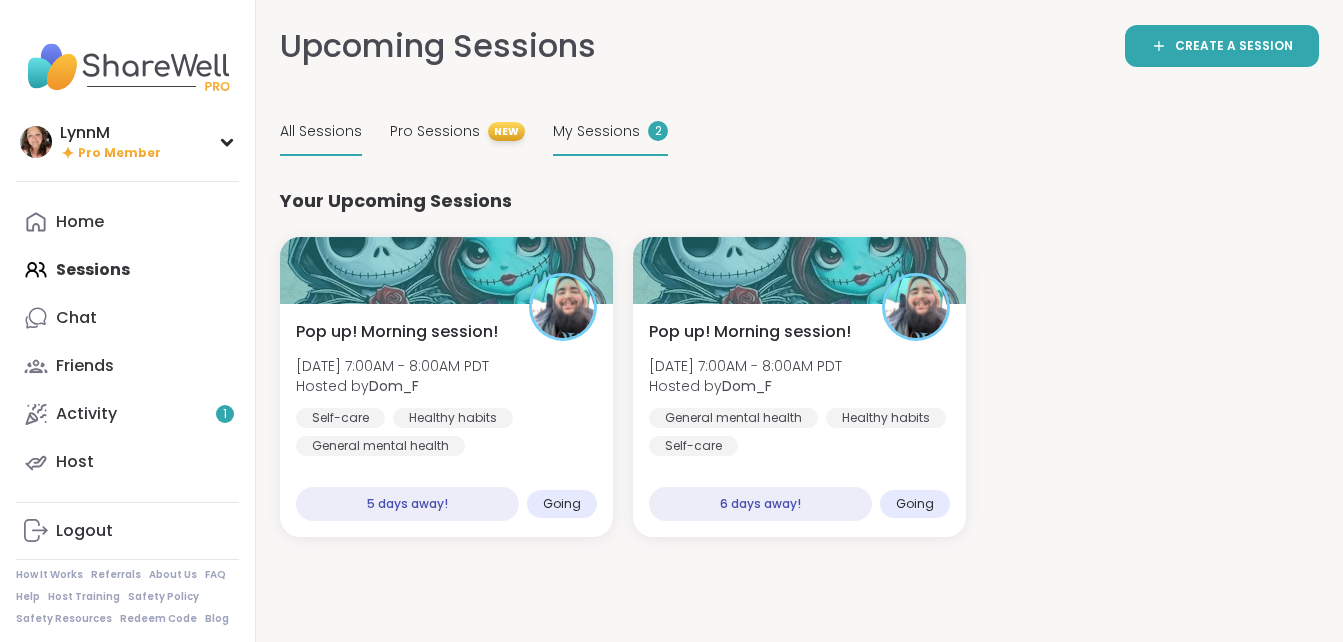 click on "All Sessions" at bounding box center (321, 131) 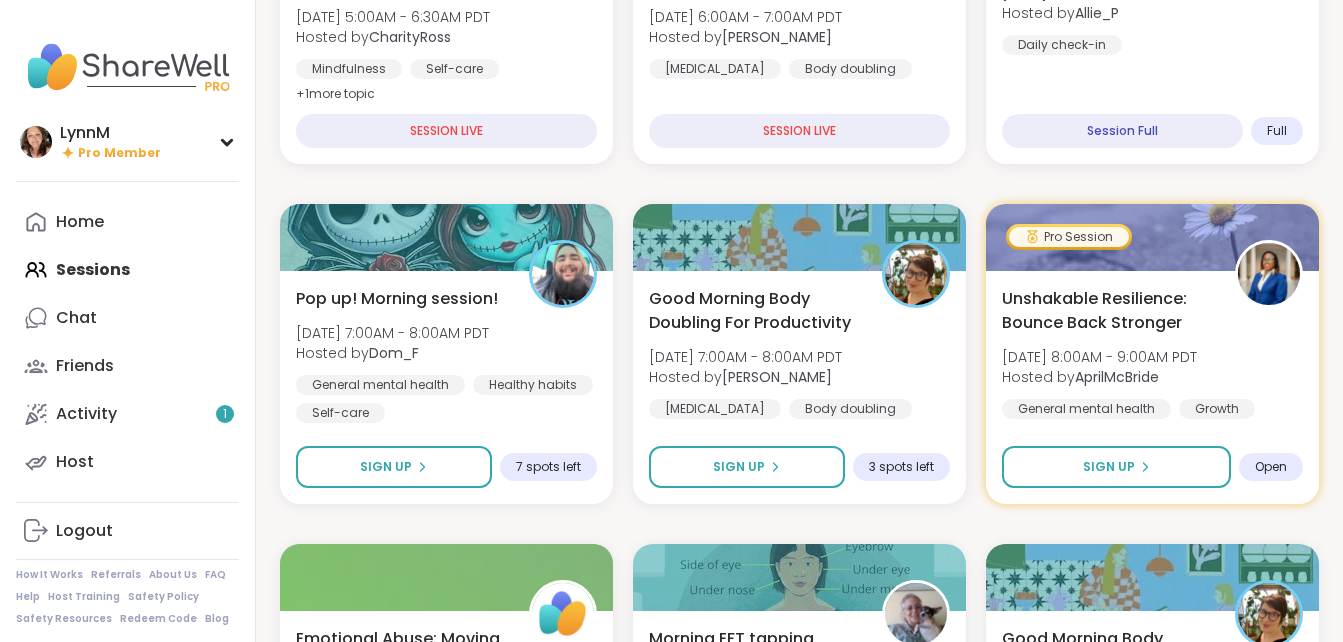 scroll, scrollTop: 453, scrollLeft: 0, axis: vertical 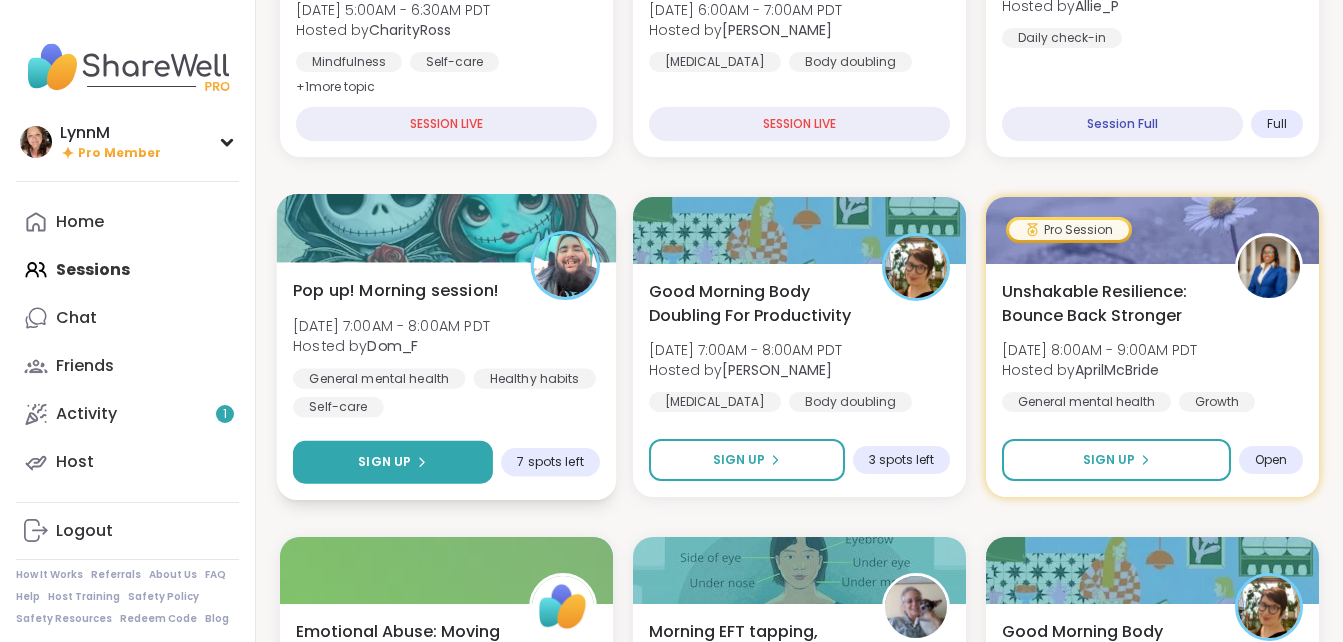click on "Sign Up" at bounding box center [393, 462] 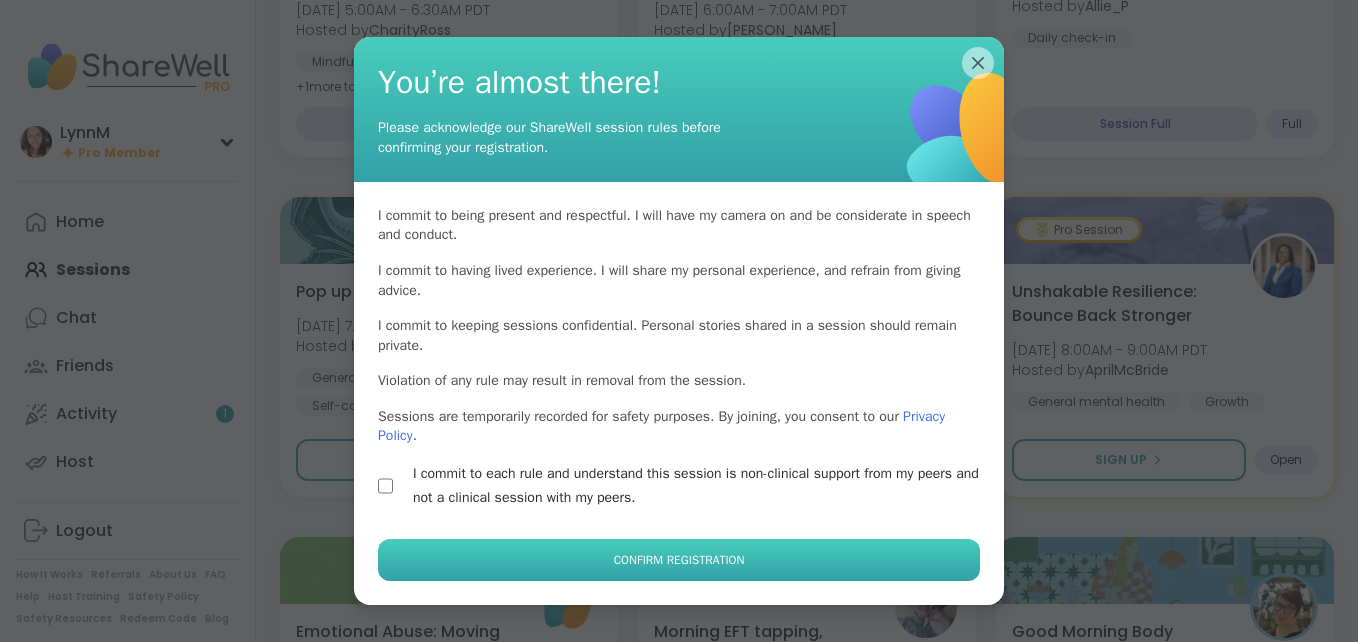 click on "Confirm Registration" at bounding box center (679, 560) 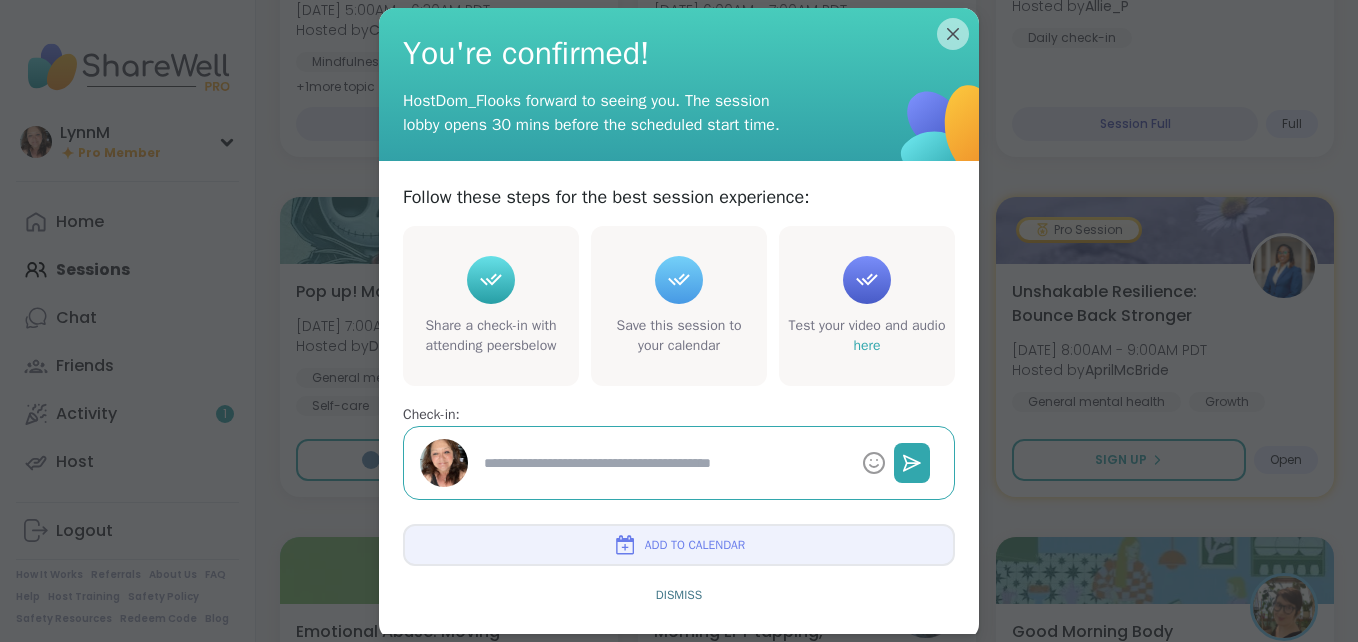 type on "*" 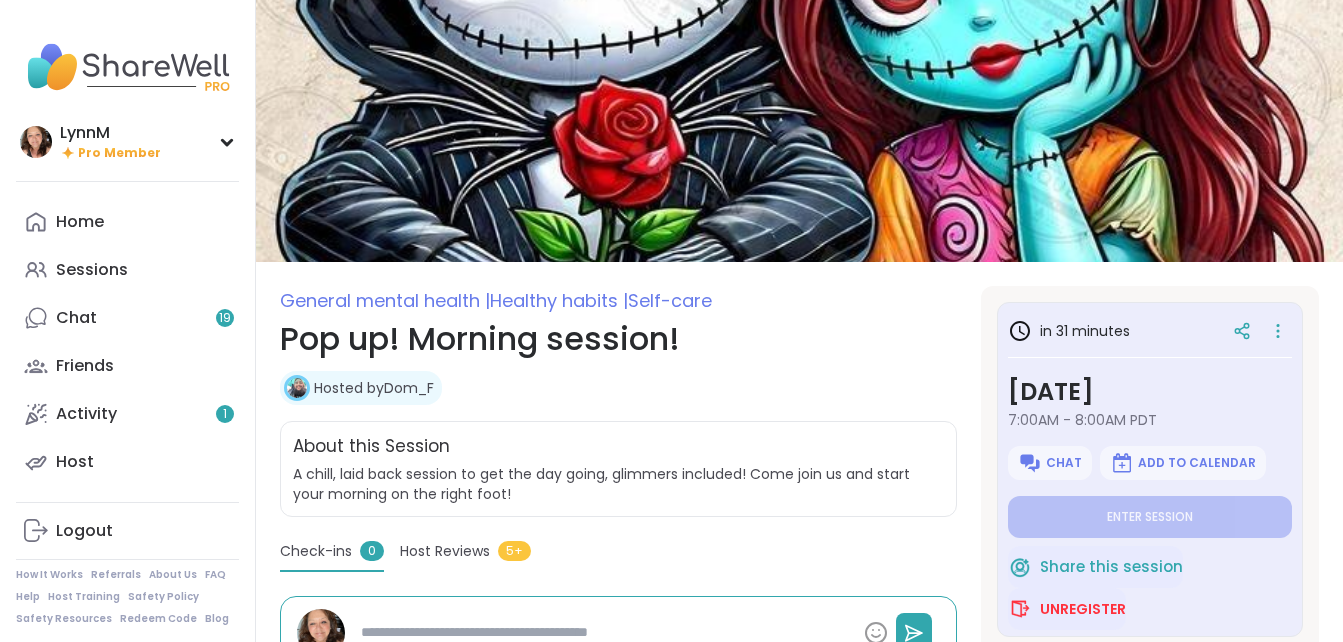 scroll, scrollTop: 0, scrollLeft: 0, axis: both 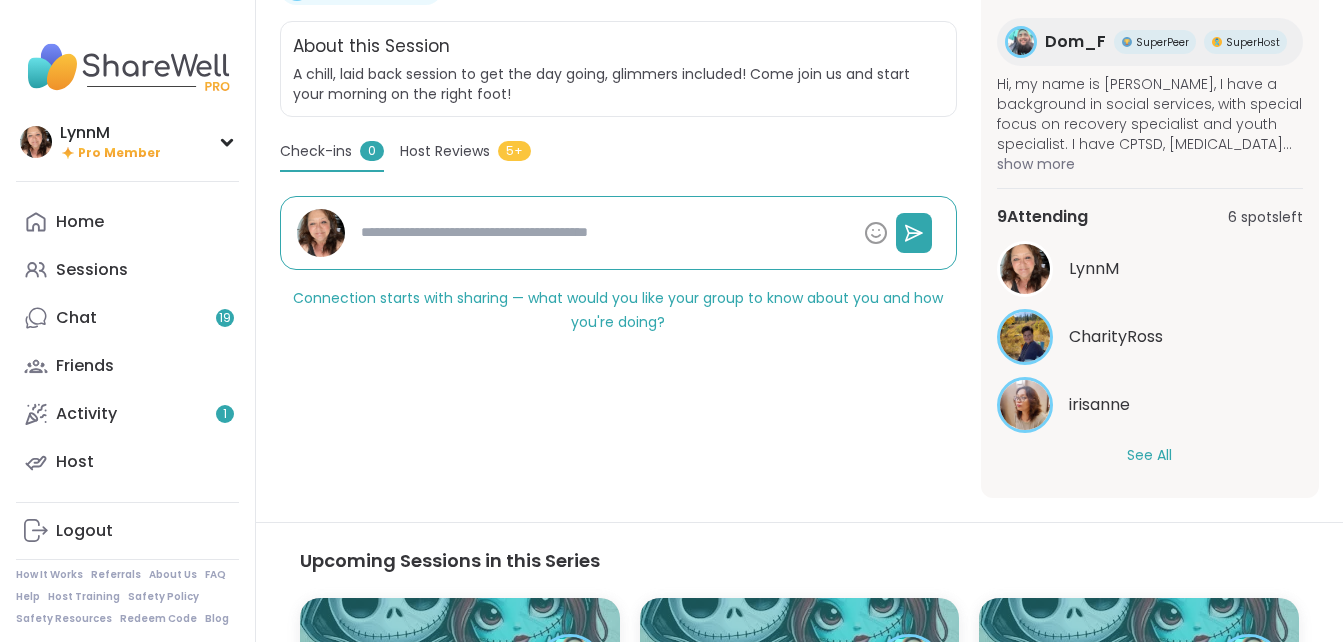click on "See All" at bounding box center (1149, 455) 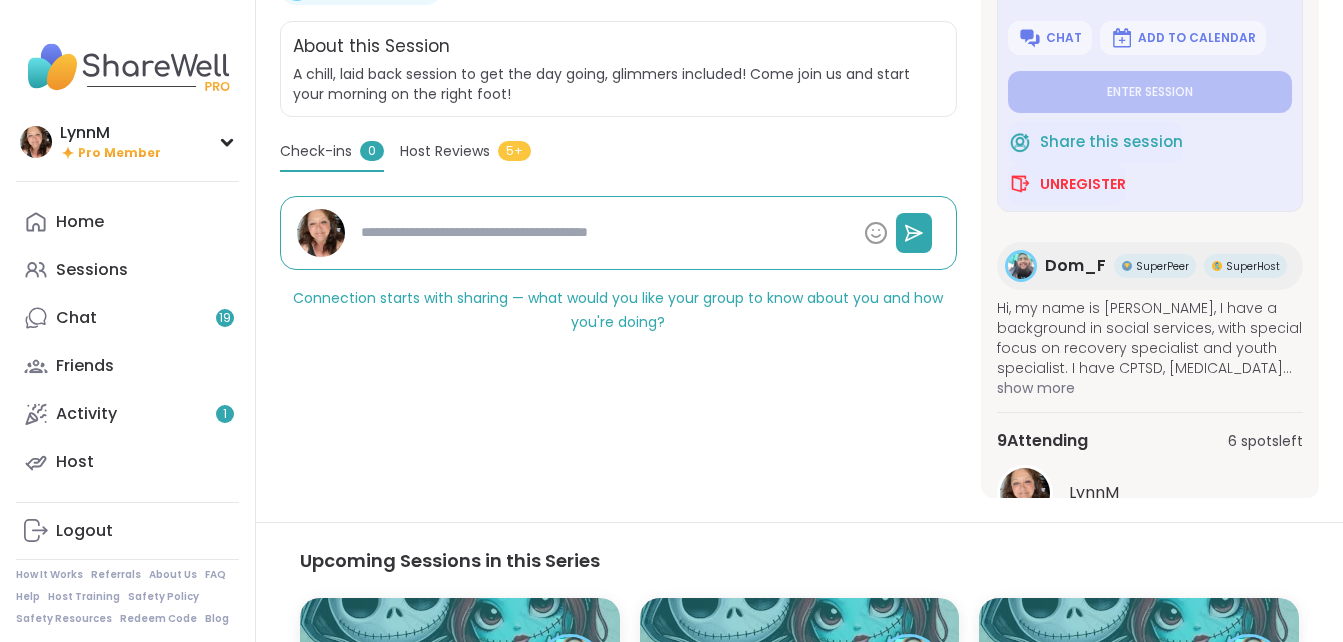 scroll, scrollTop: 0, scrollLeft: 0, axis: both 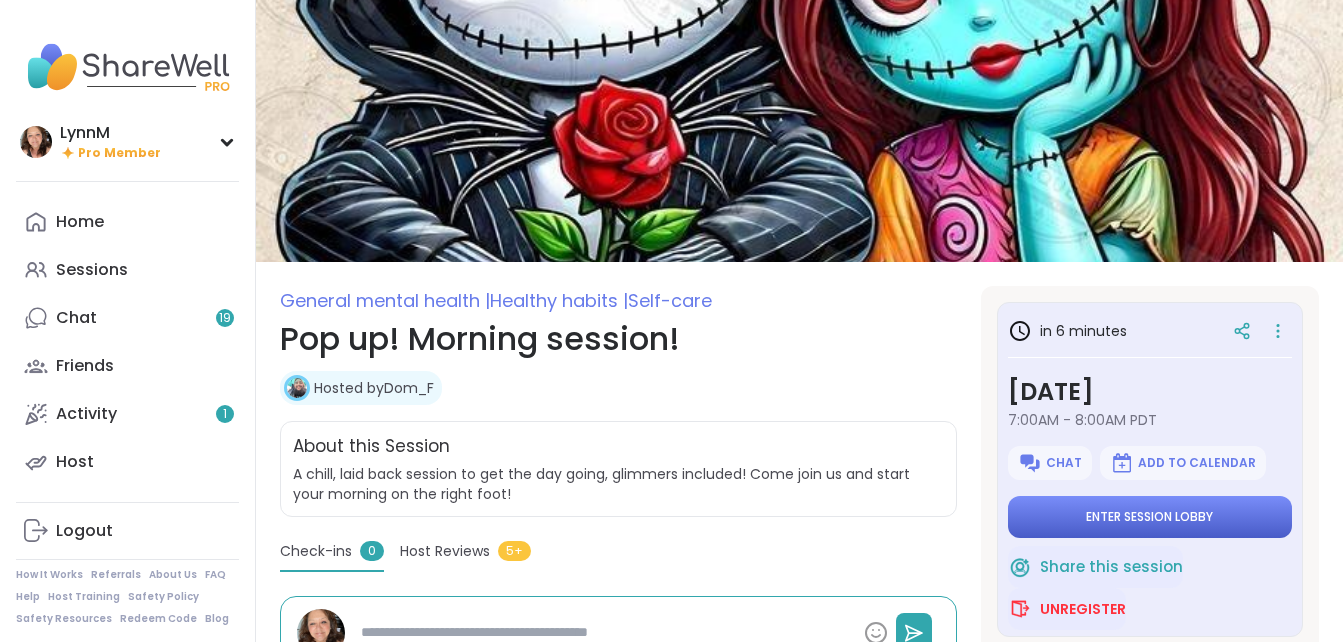 click on "Enter session lobby" at bounding box center (1149, 517) 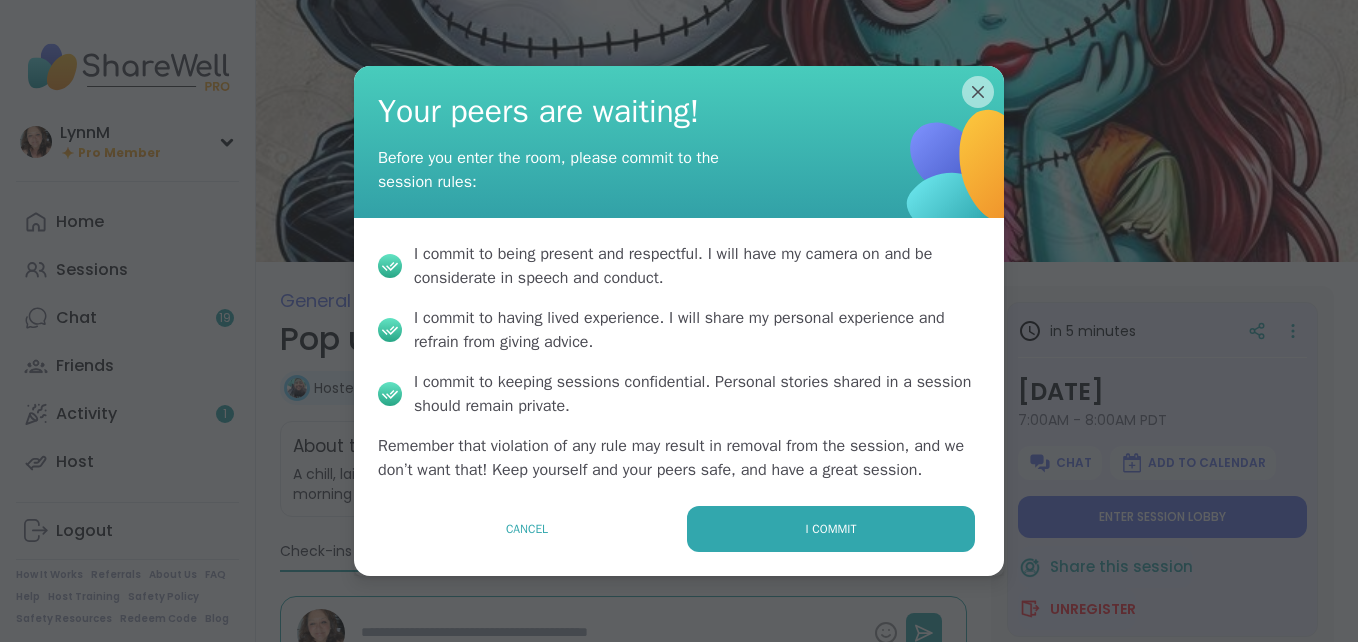 drag, startPoint x: 819, startPoint y: 524, endPoint x: 813, endPoint y: 540, distance: 17.088007 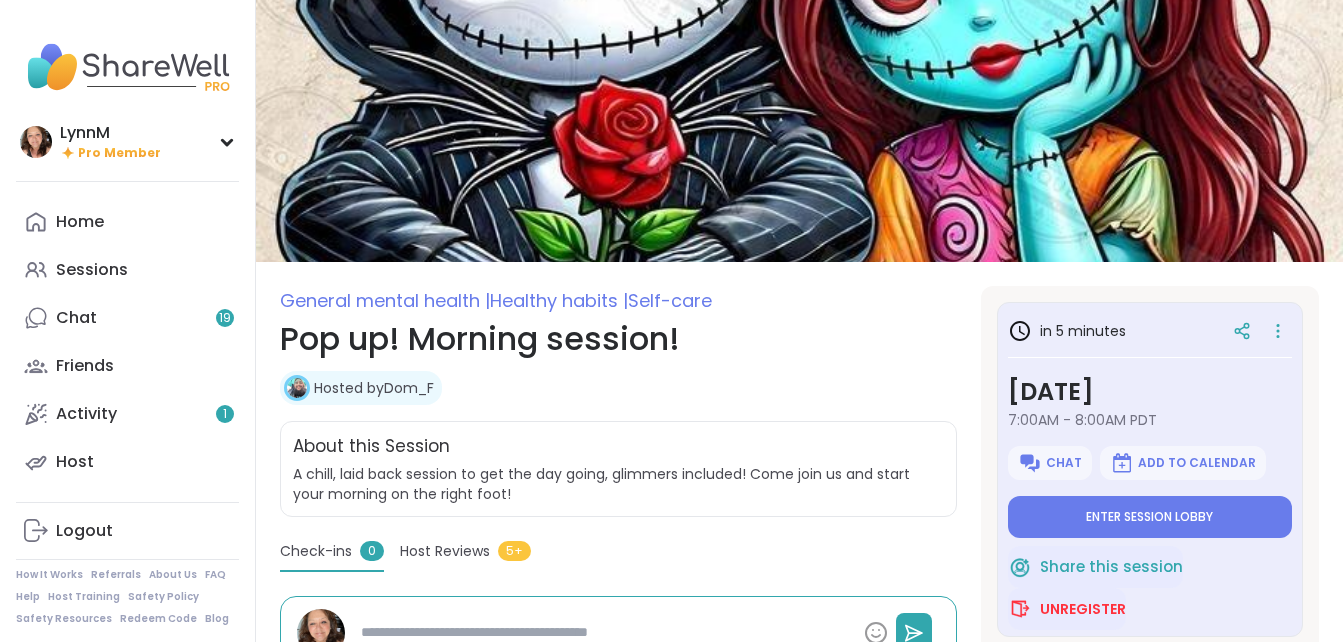type on "*" 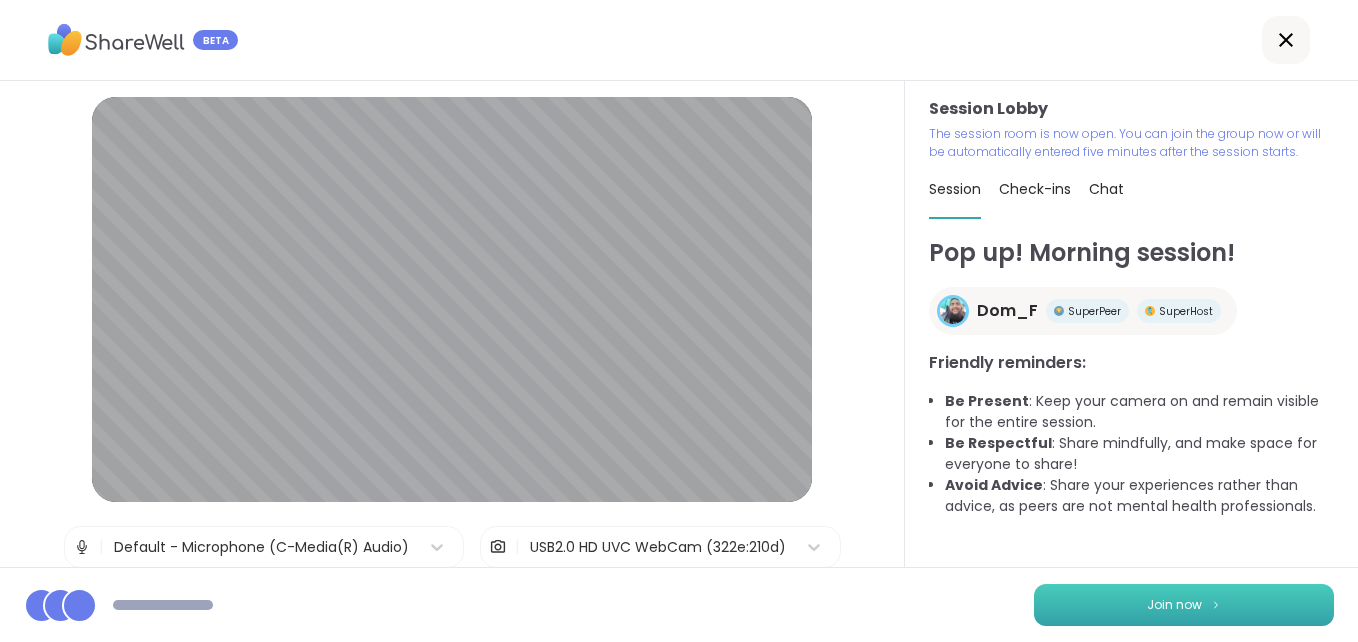 click at bounding box center [1216, 604] 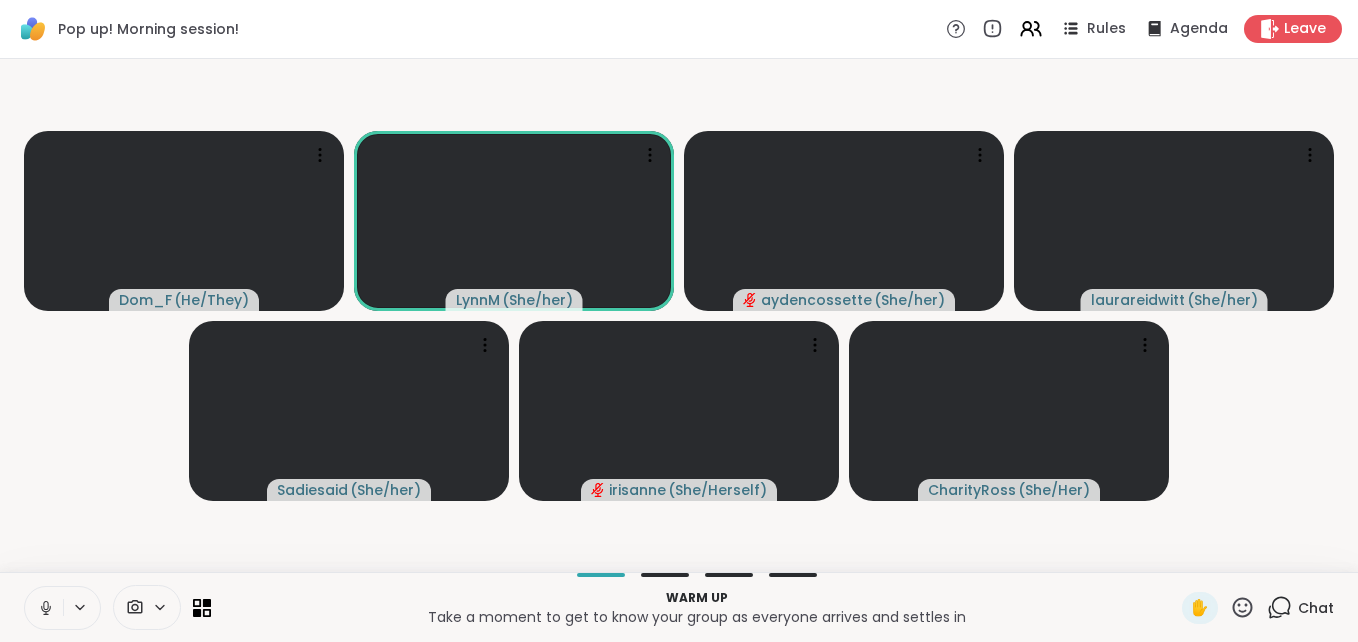 click 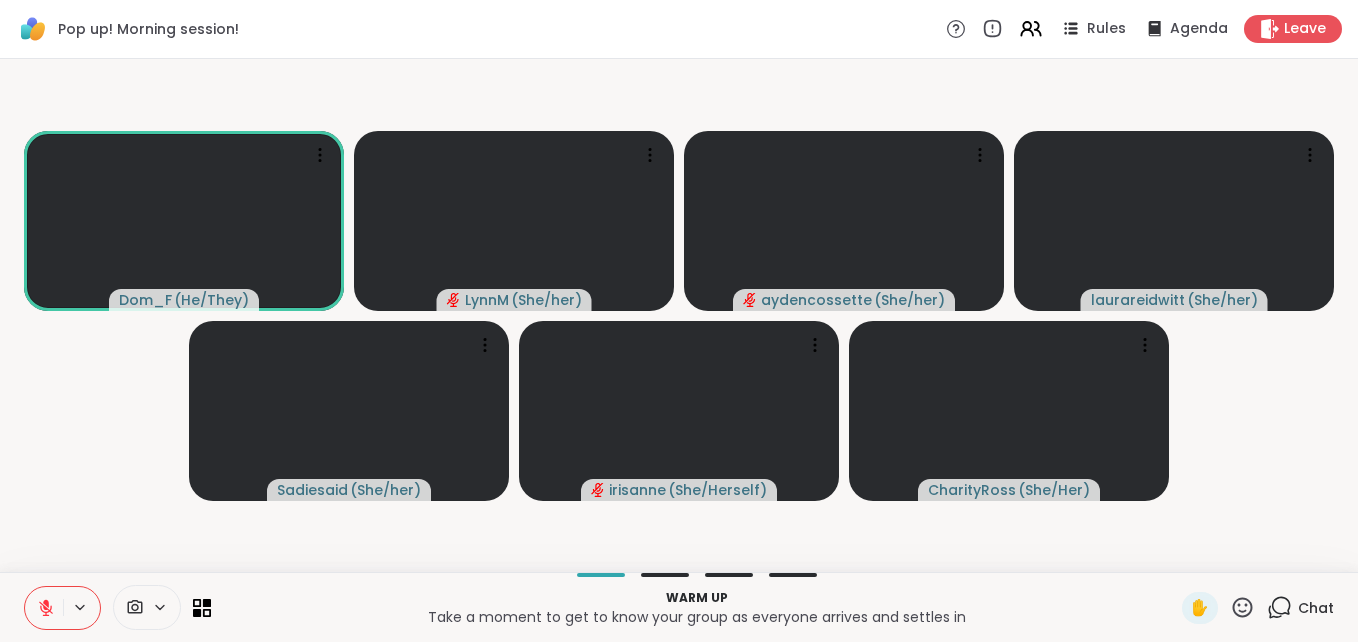 click 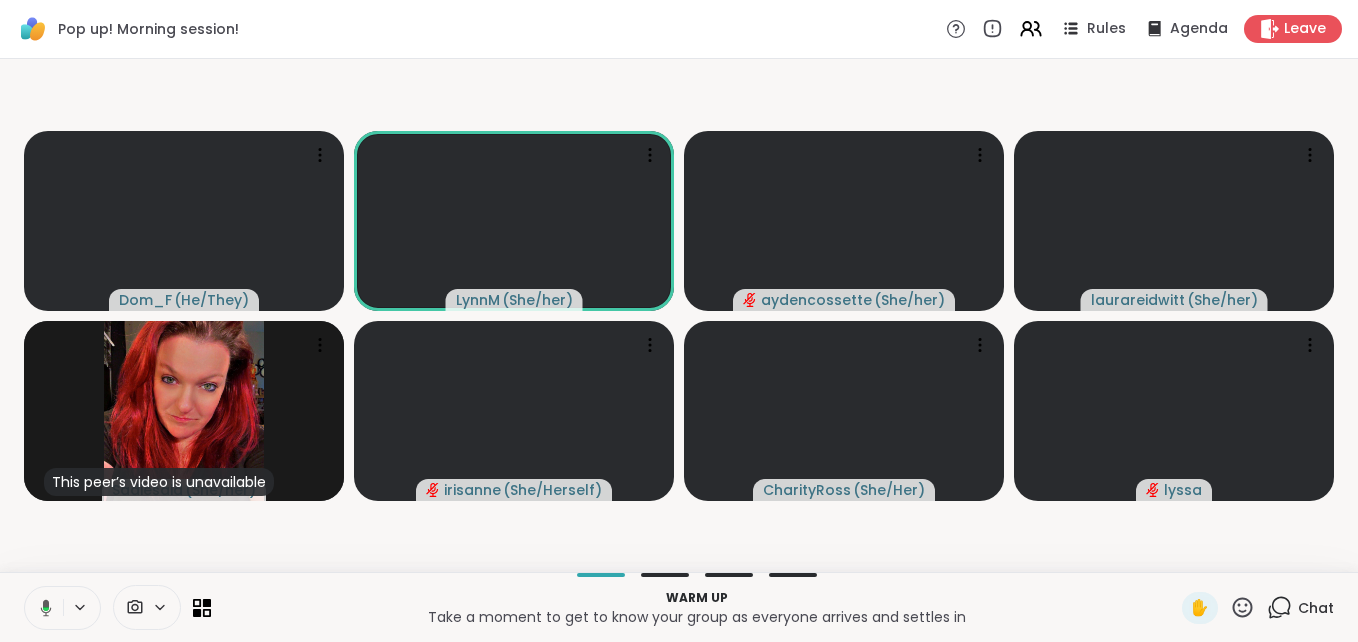 click 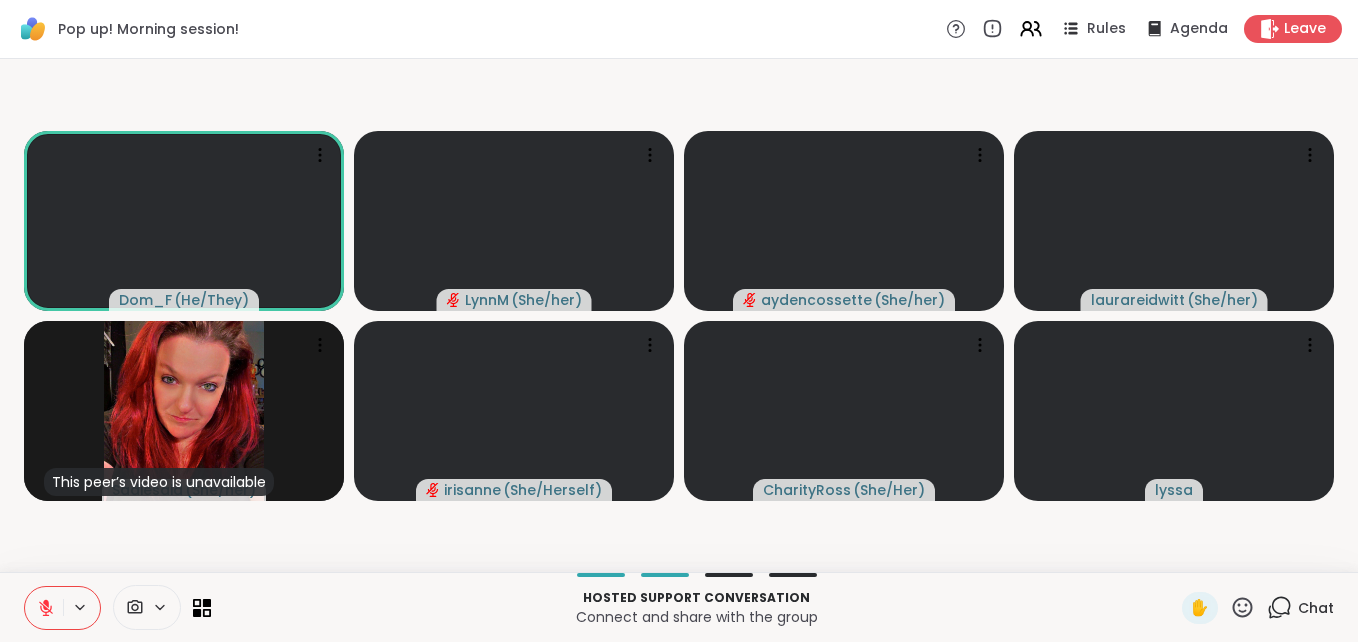 click 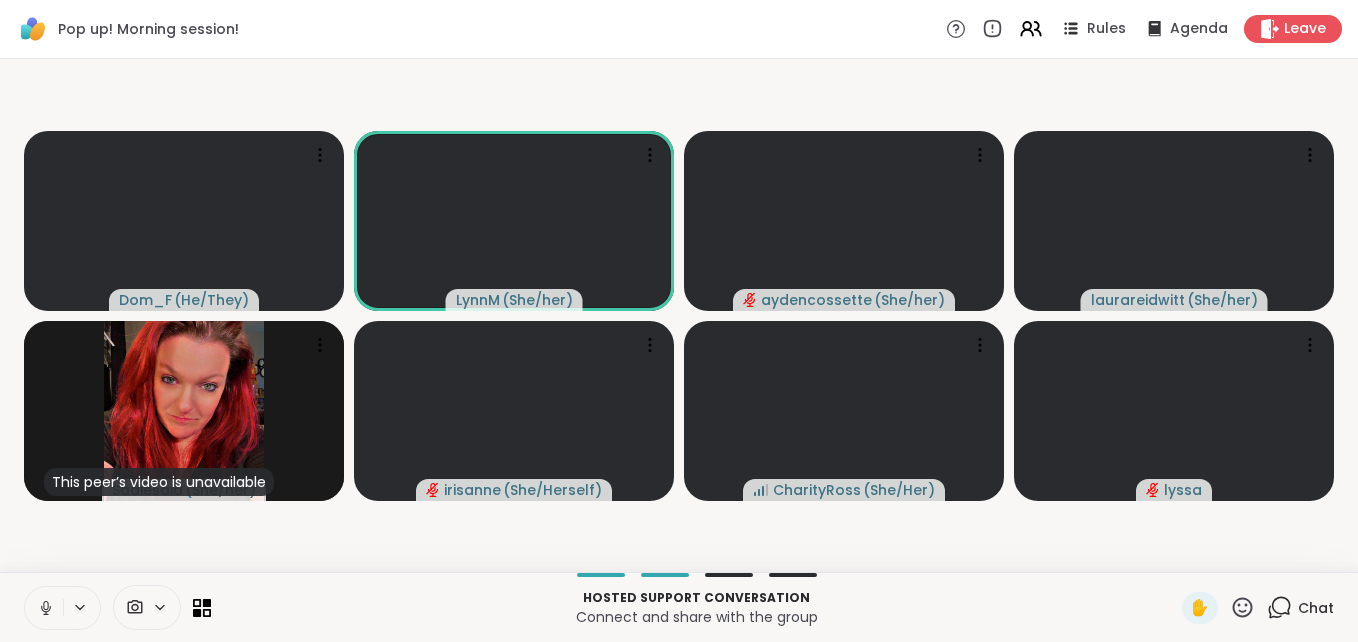 click 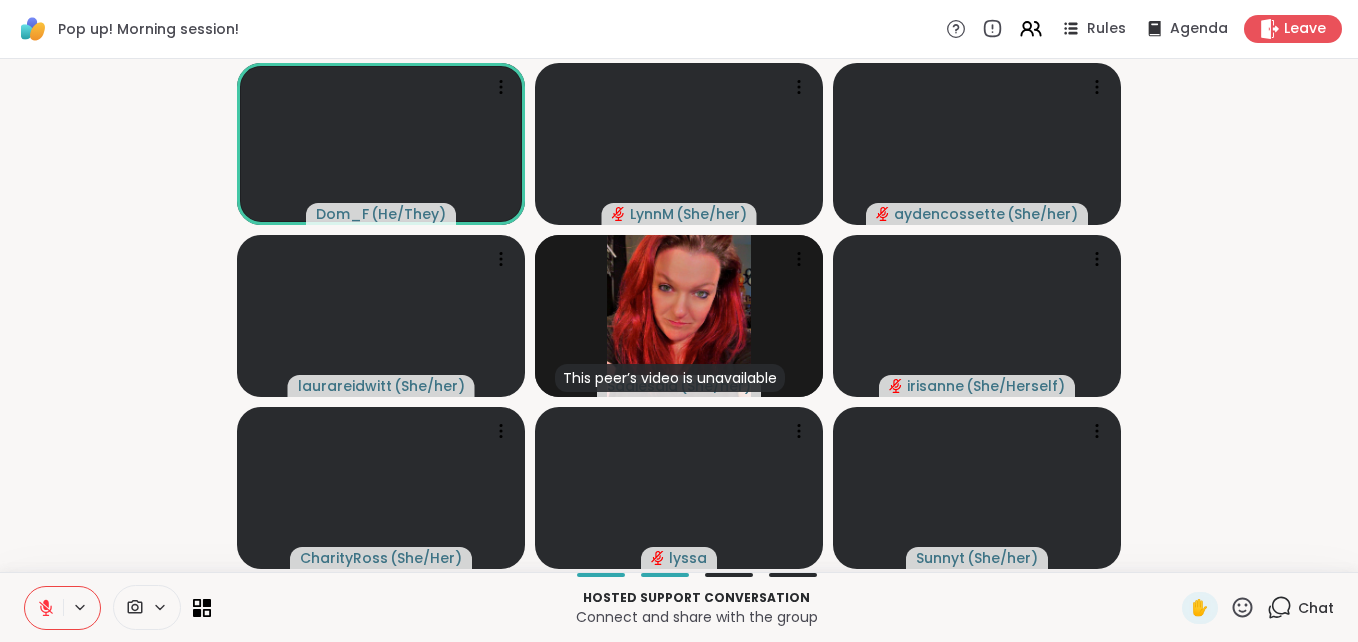 click 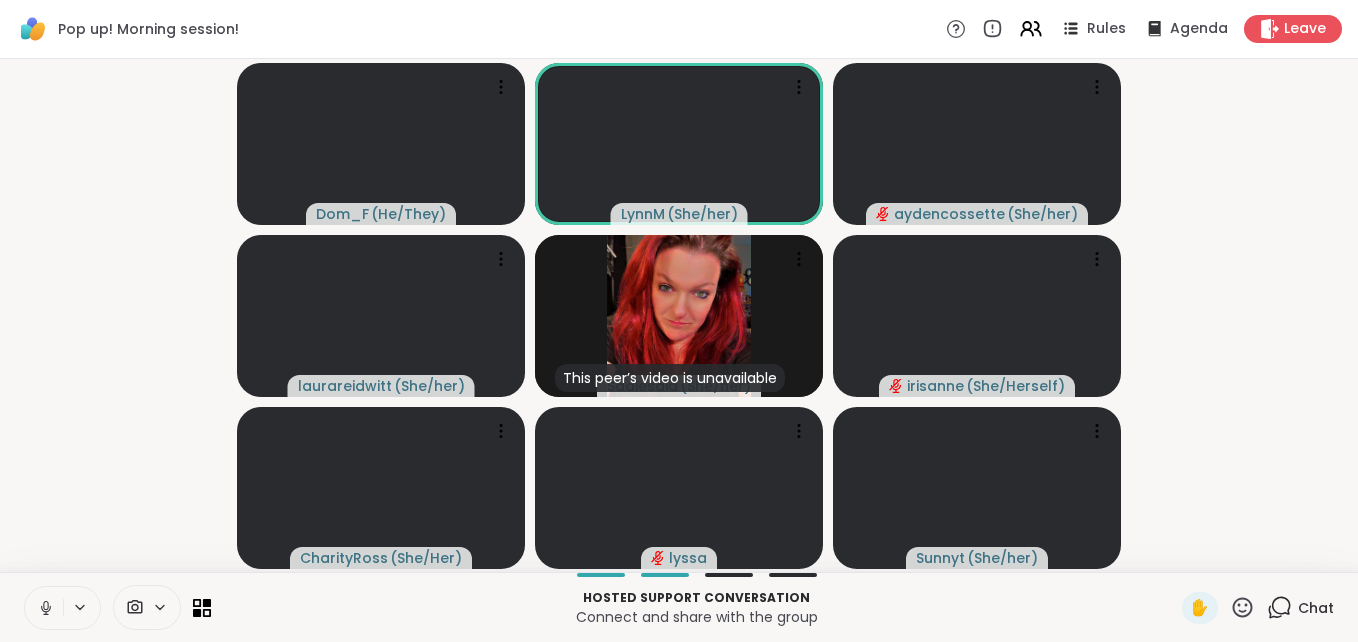 click 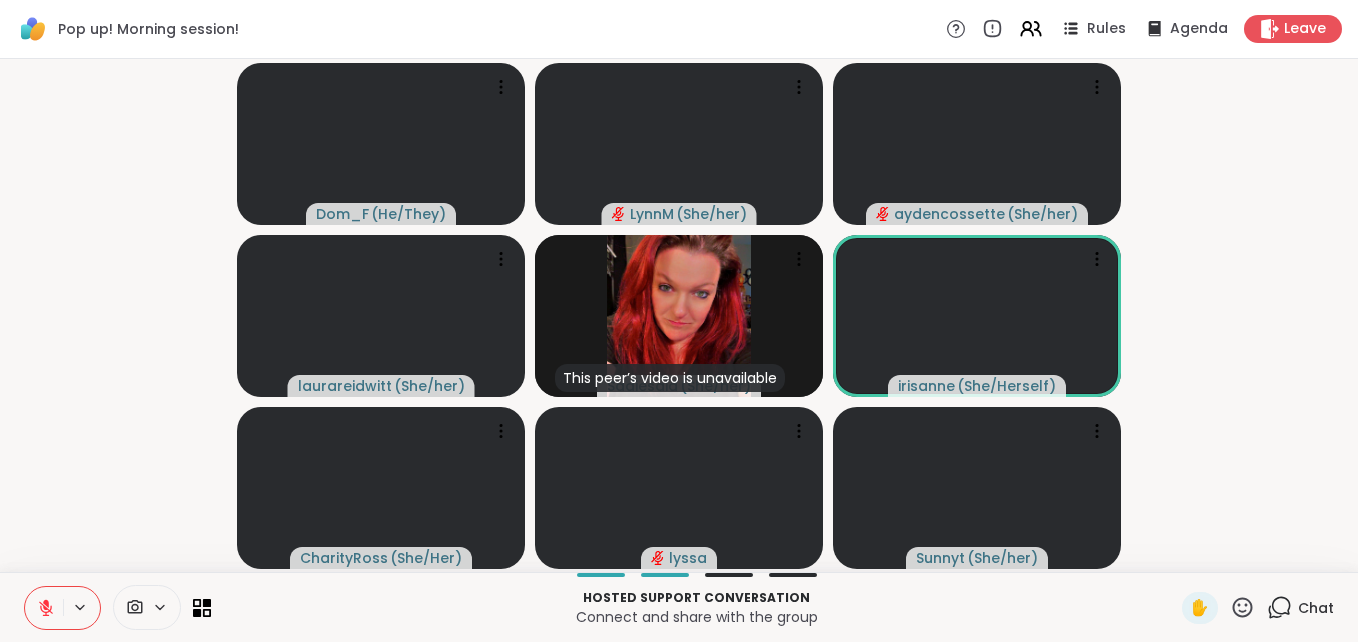 click 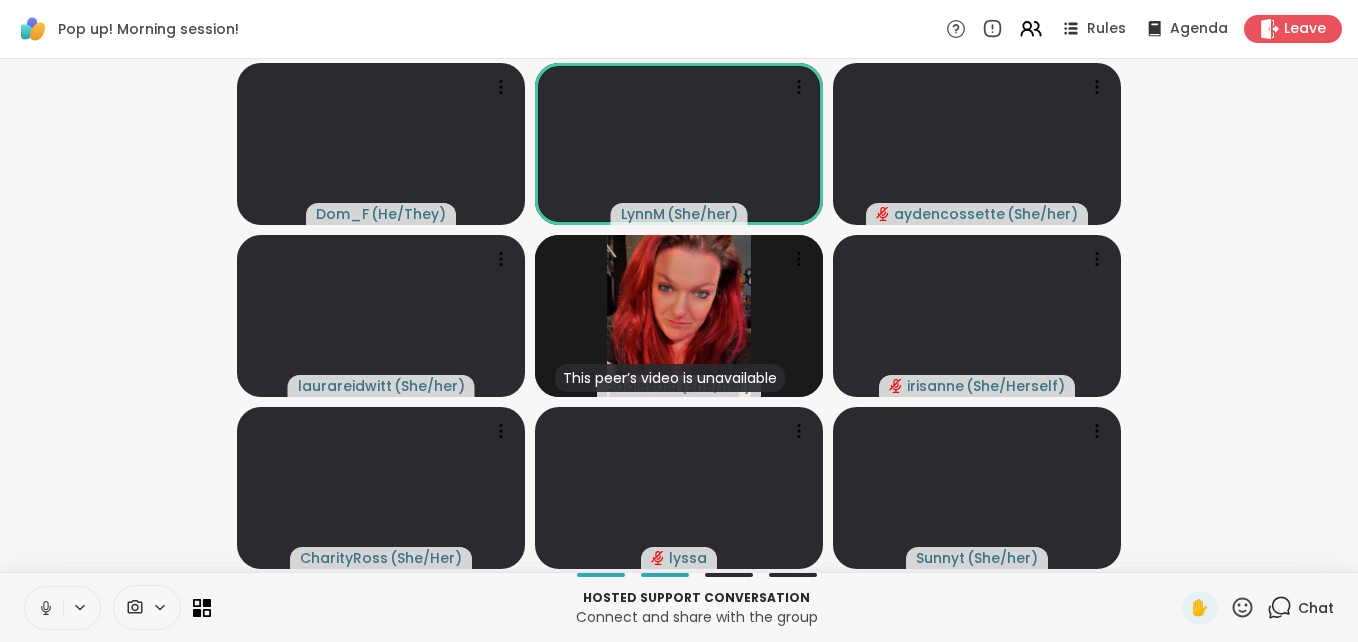 click 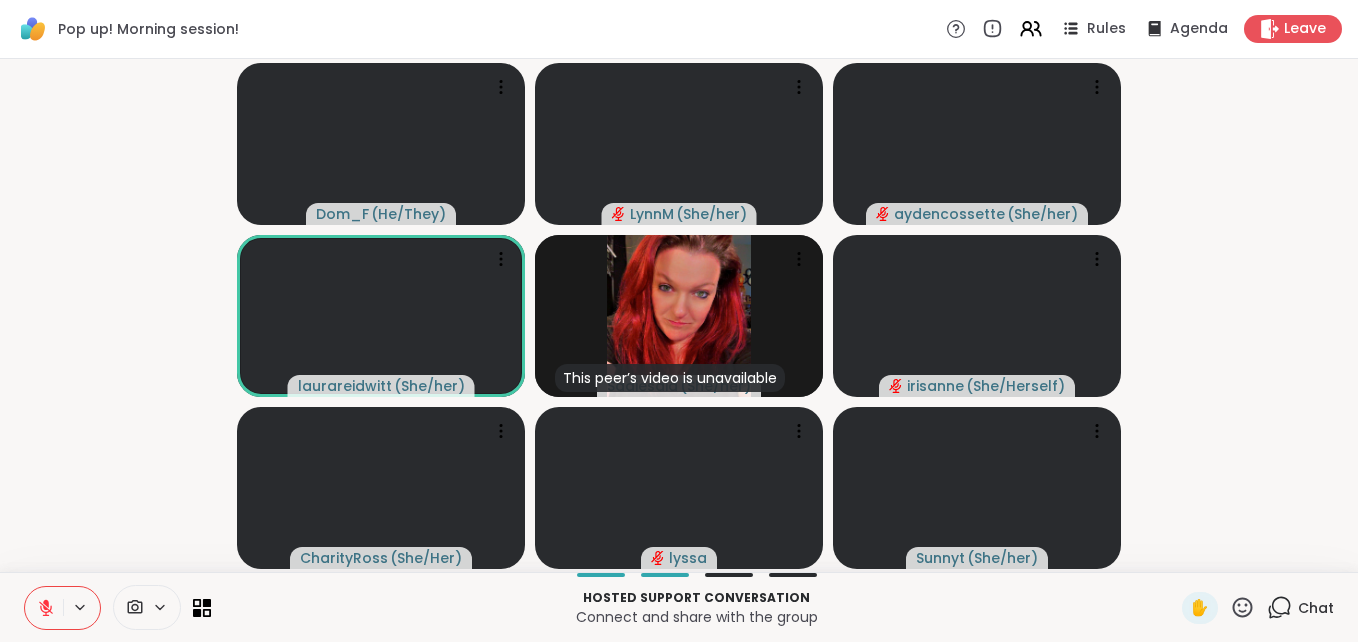 click 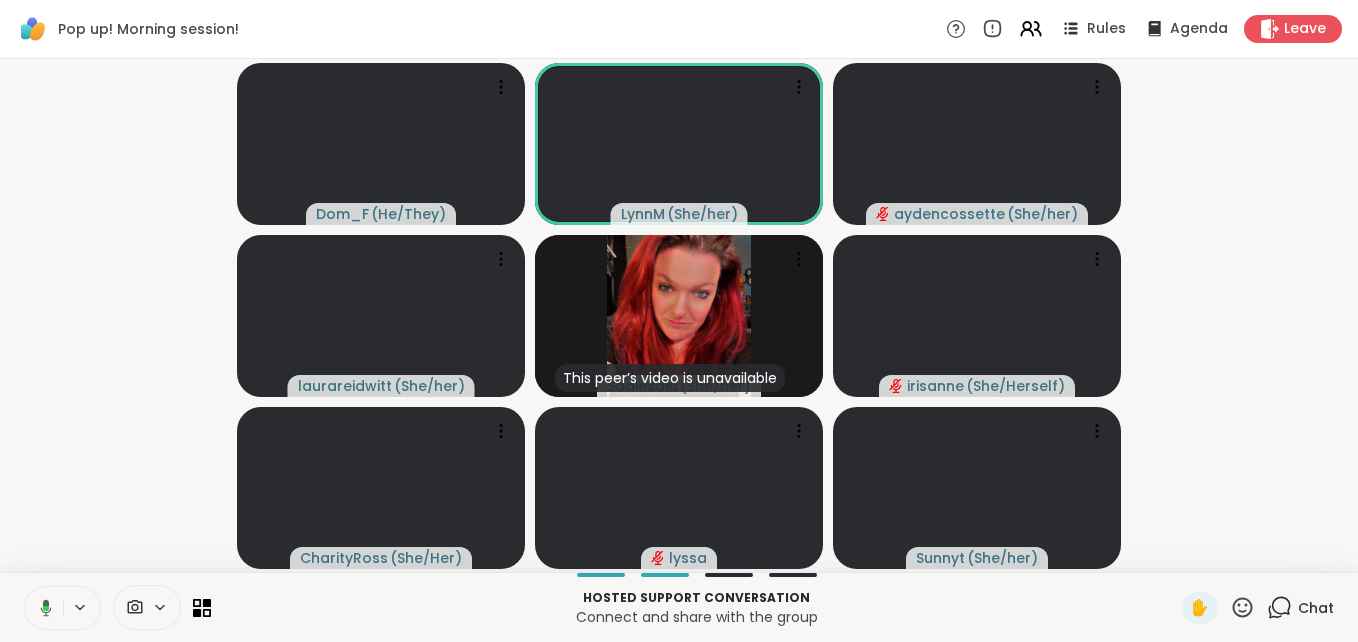 click 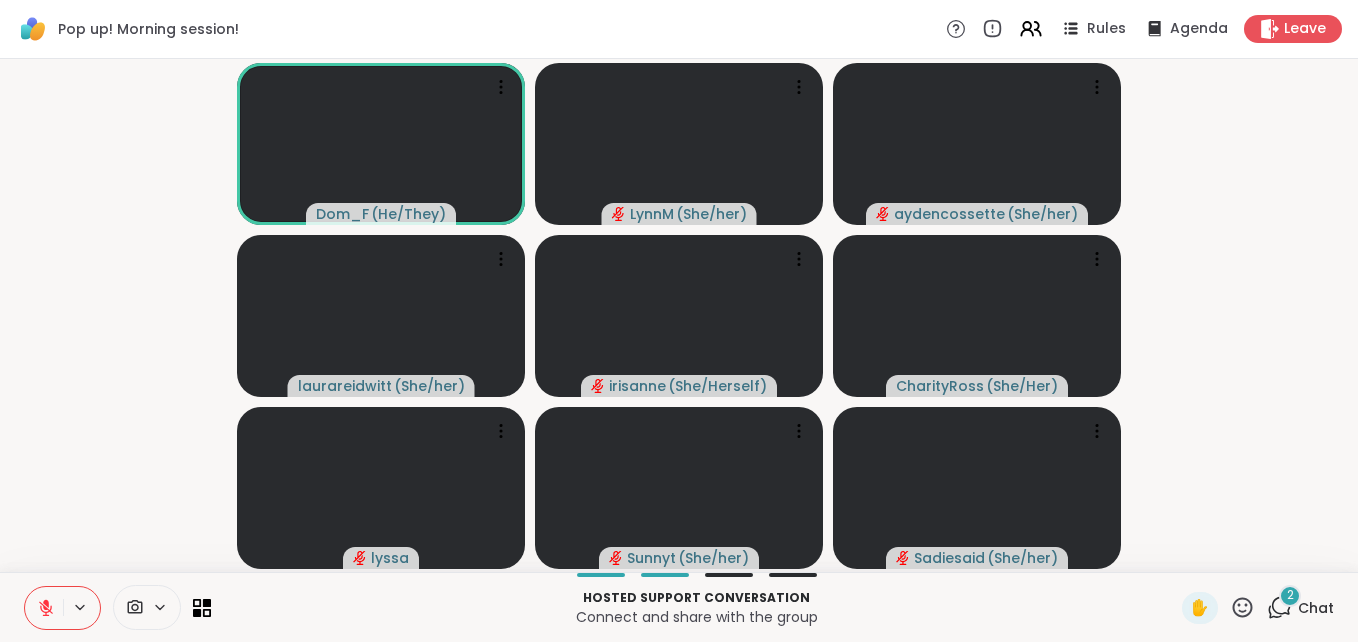 click 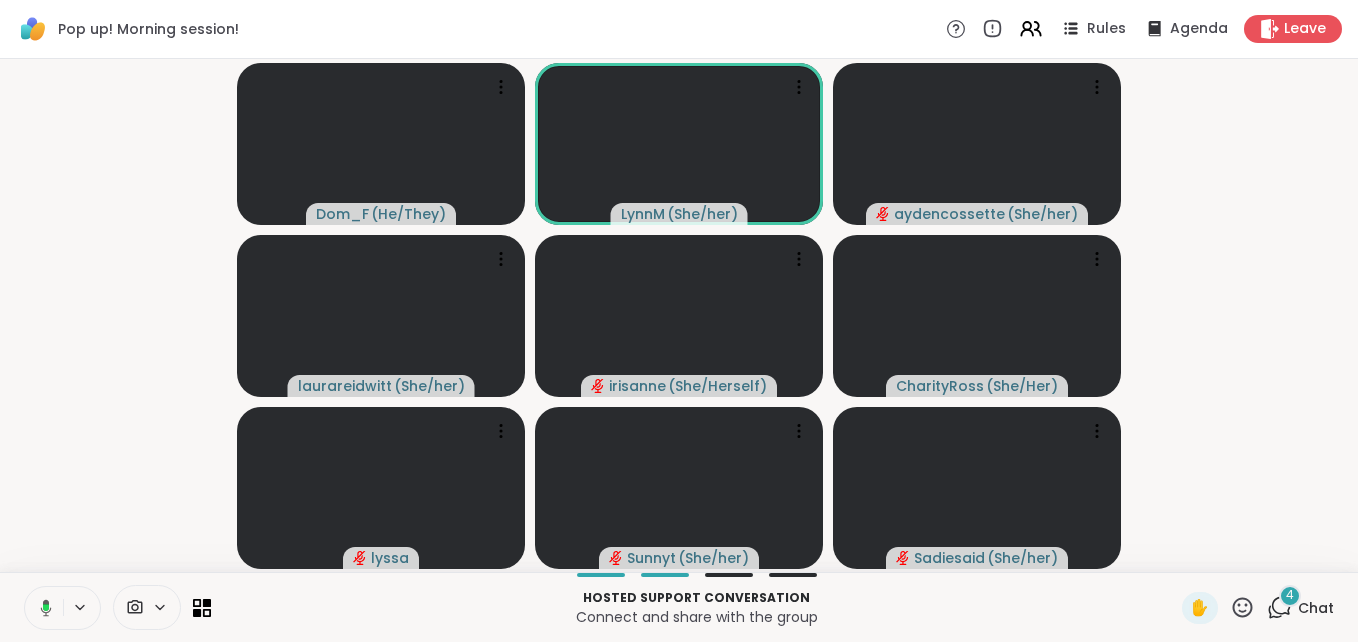 click 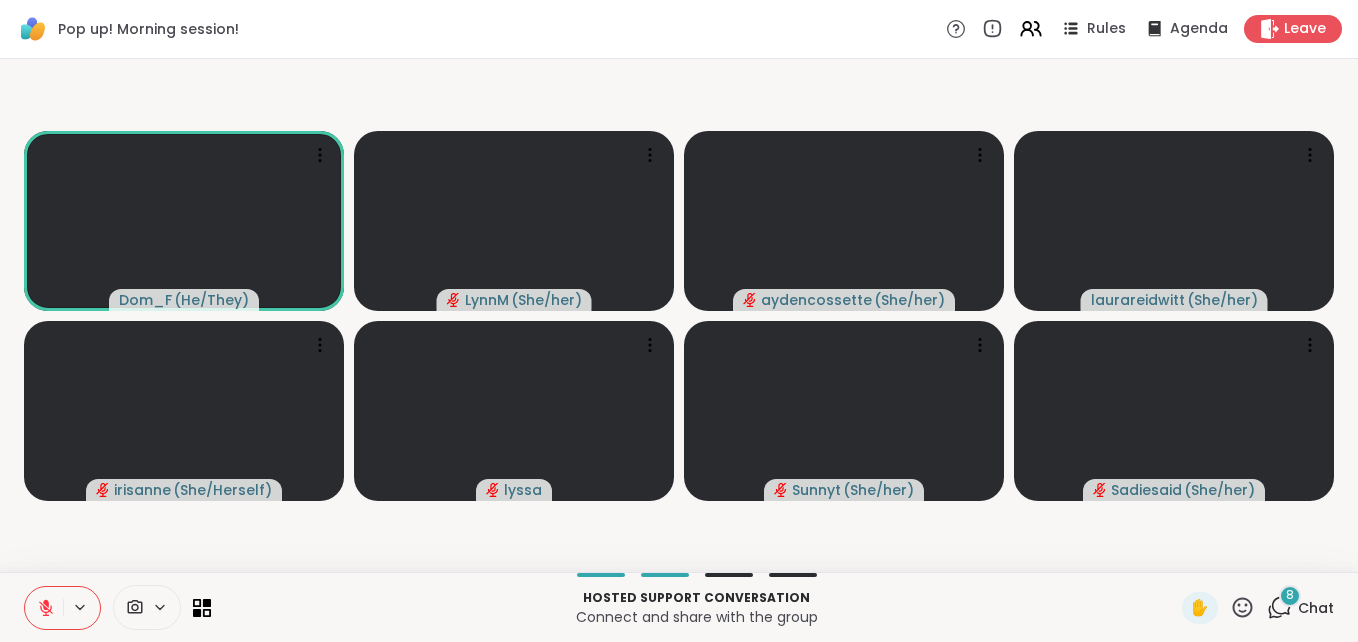 click 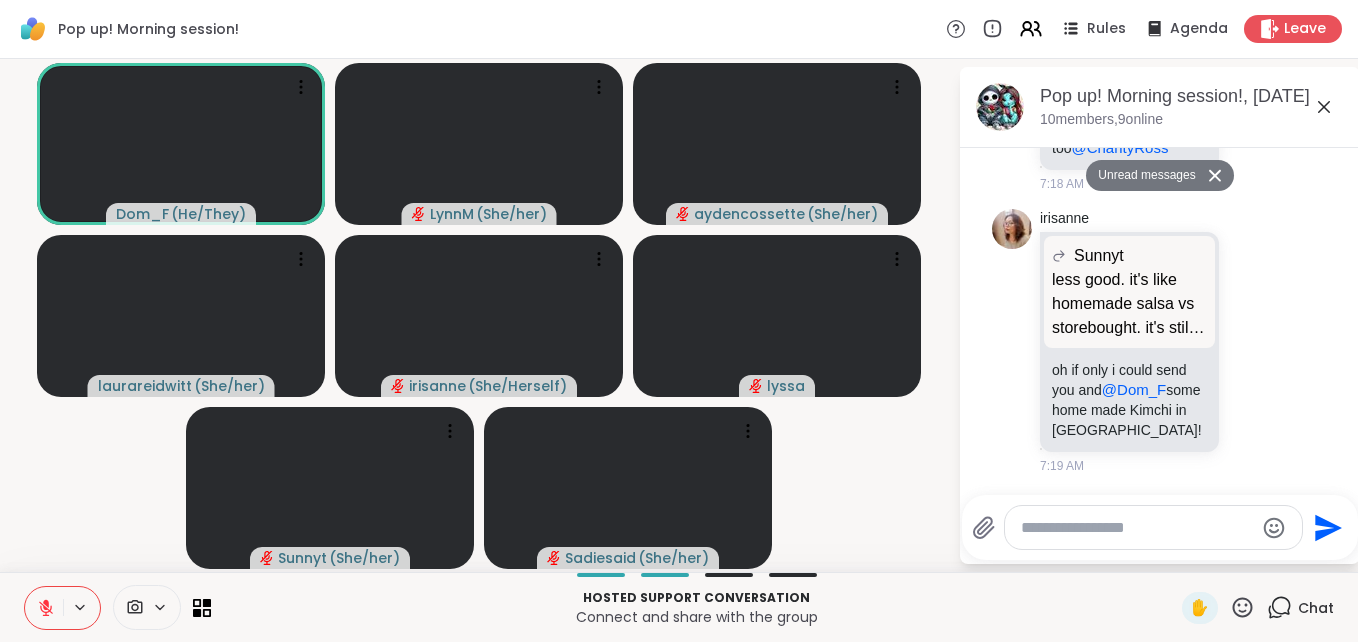 scroll, scrollTop: 1569, scrollLeft: 0, axis: vertical 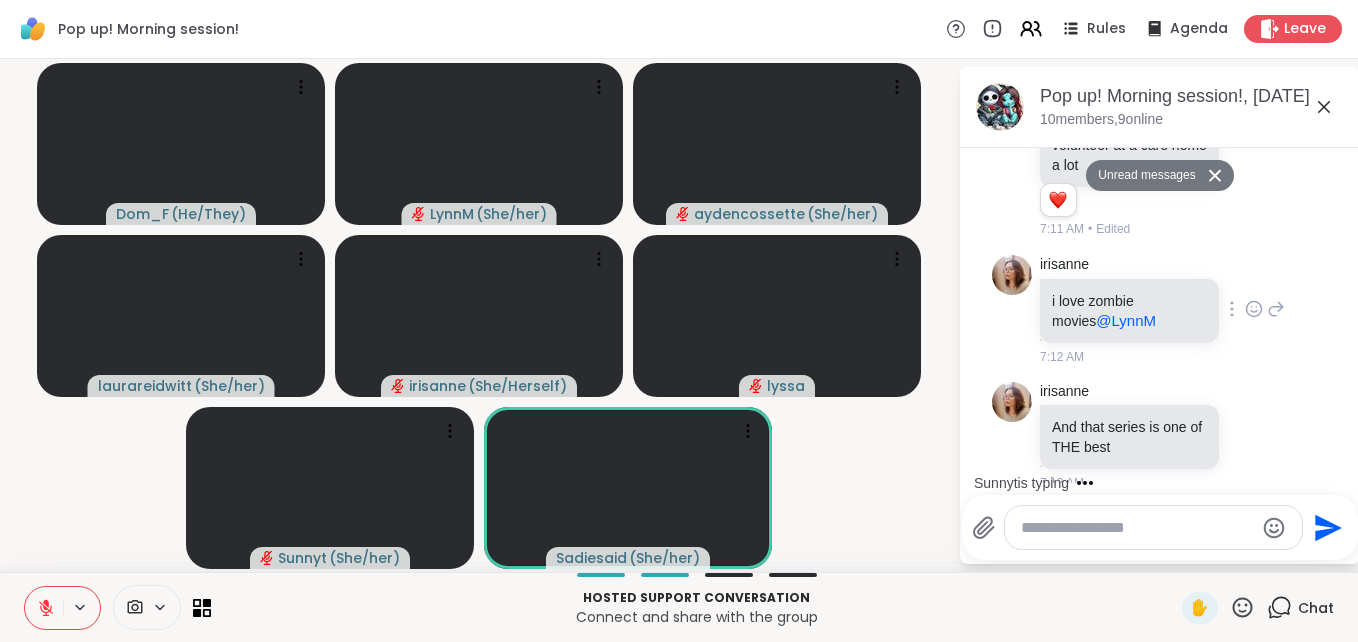click 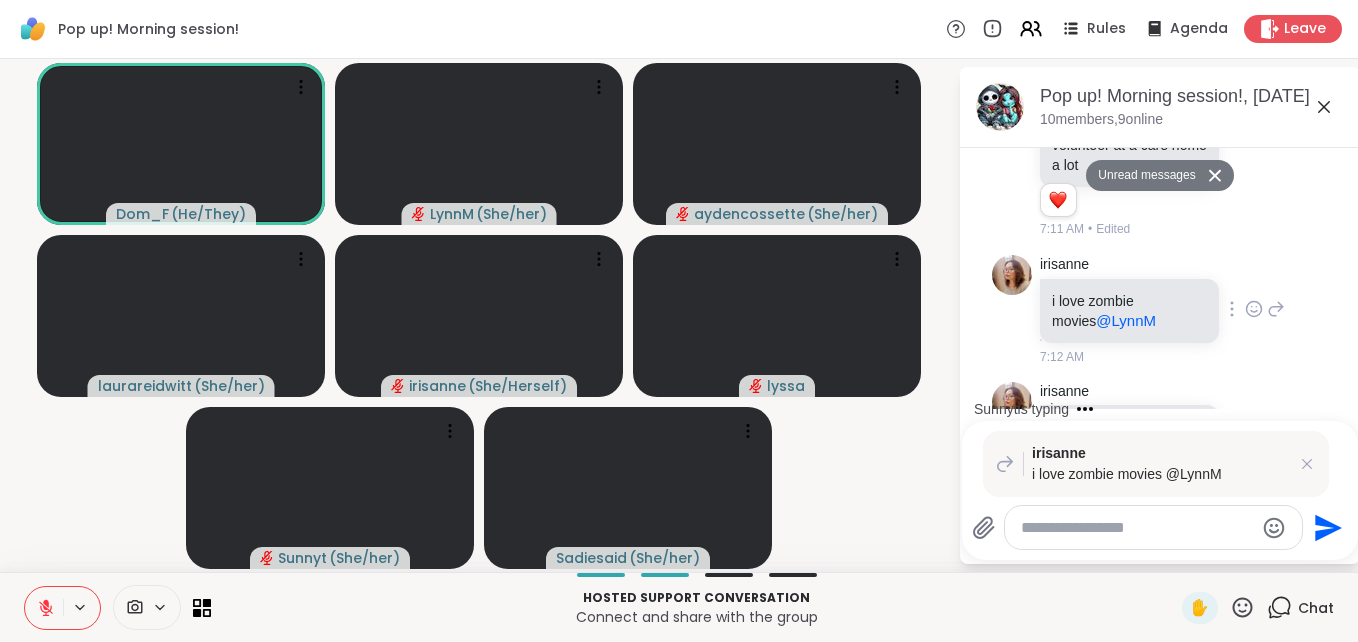 click 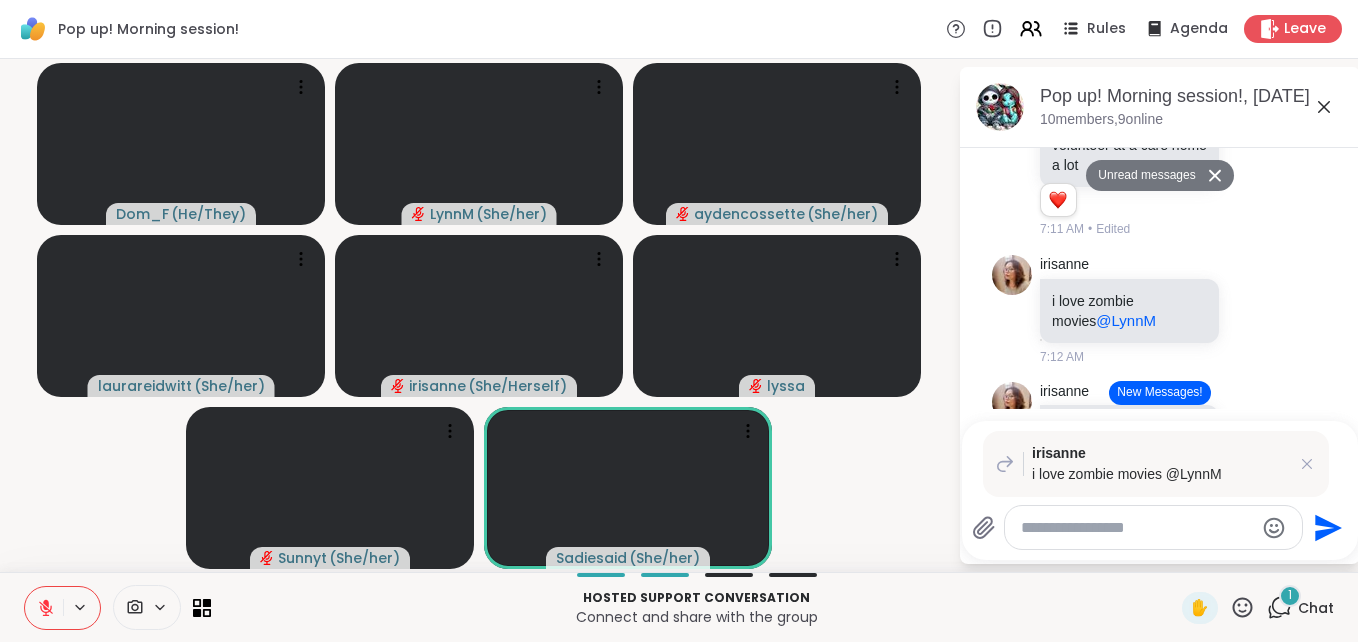 click on "New Messages!" at bounding box center (1159, 393) 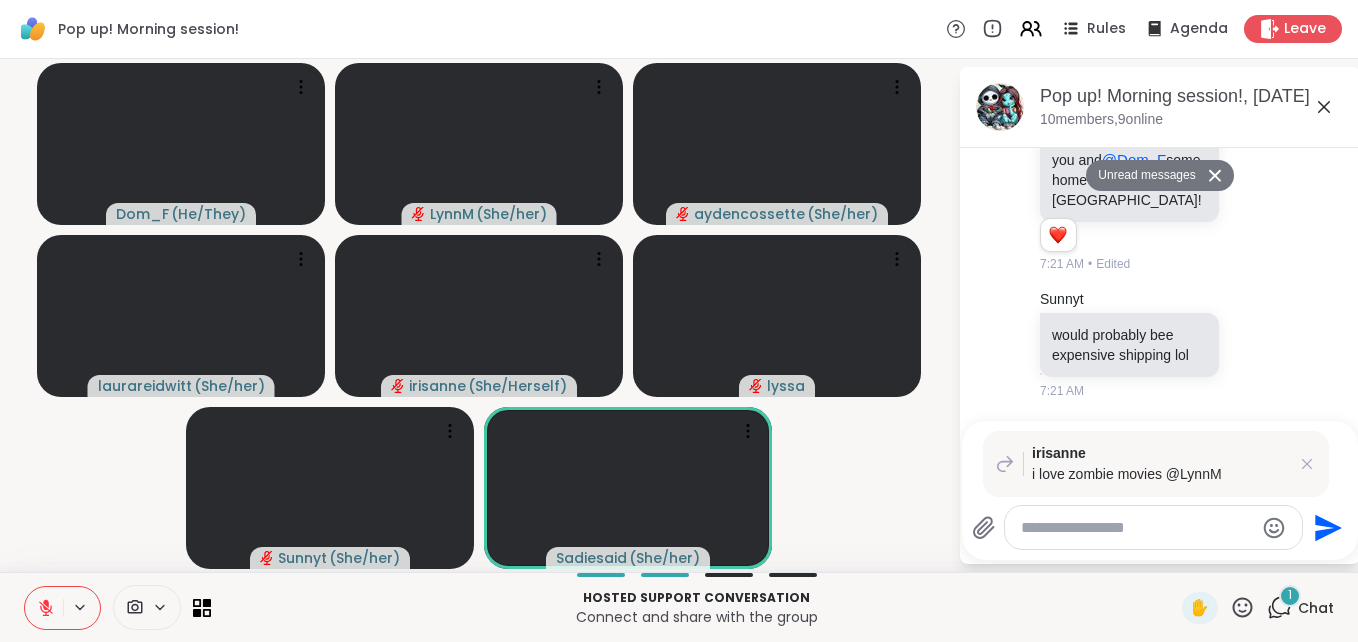 scroll, scrollTop: 1742, scrollLeft: 0, axis: vertical 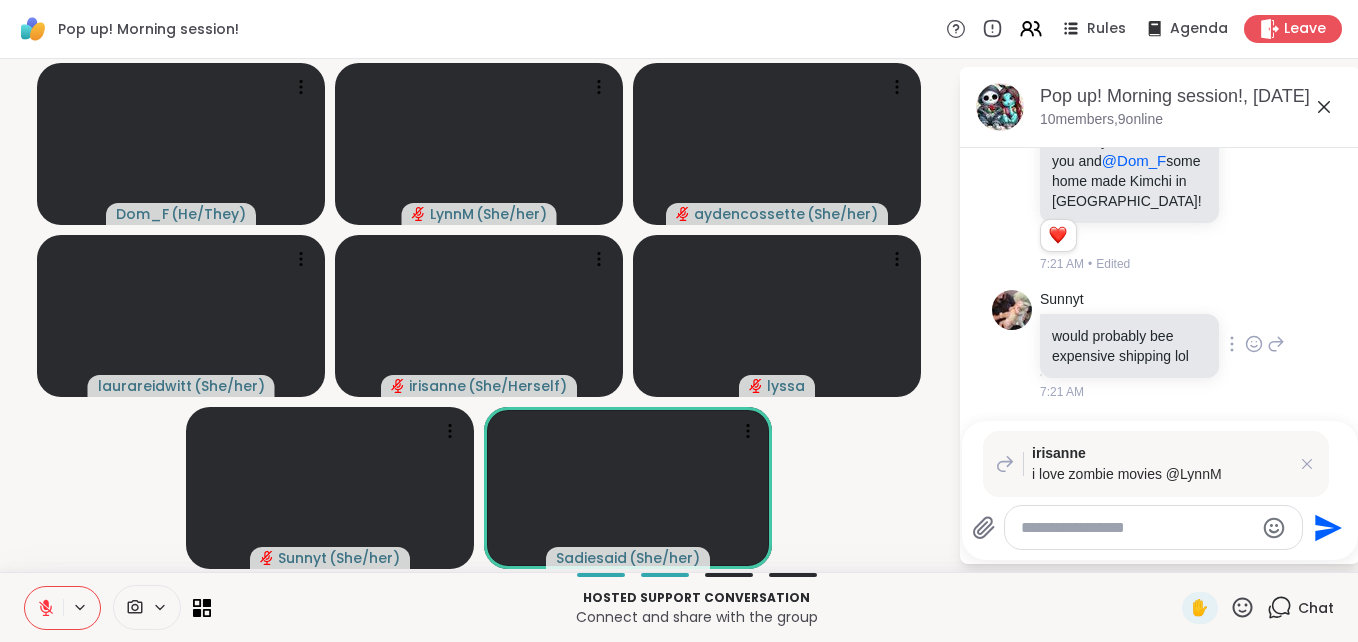 click 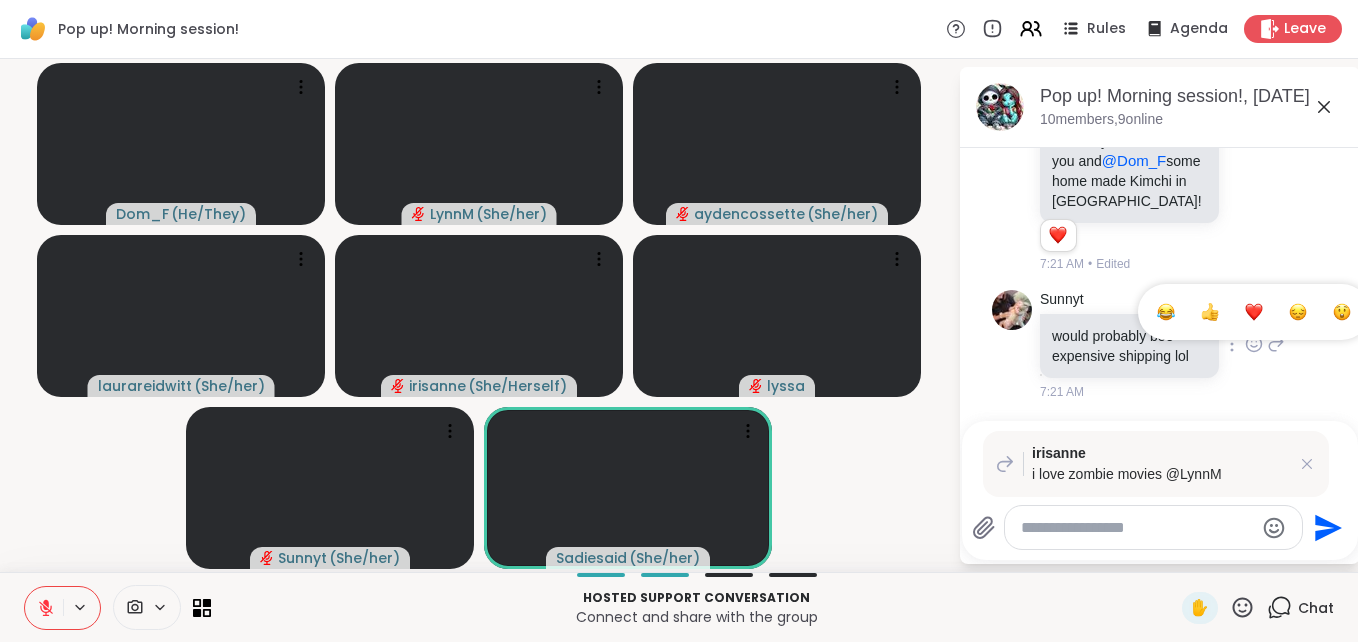 click at bounding box center [1254, 312] 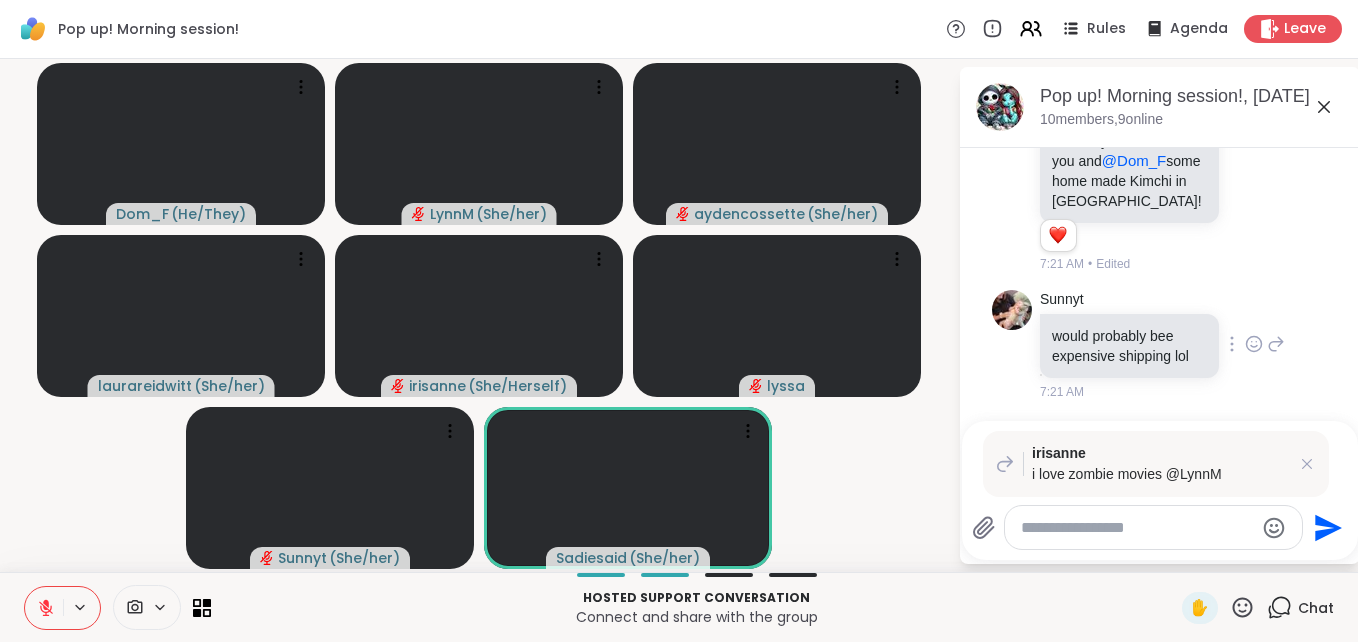 scroll, scrollTop: 1771, scrollLeft: 0, axis: vertical 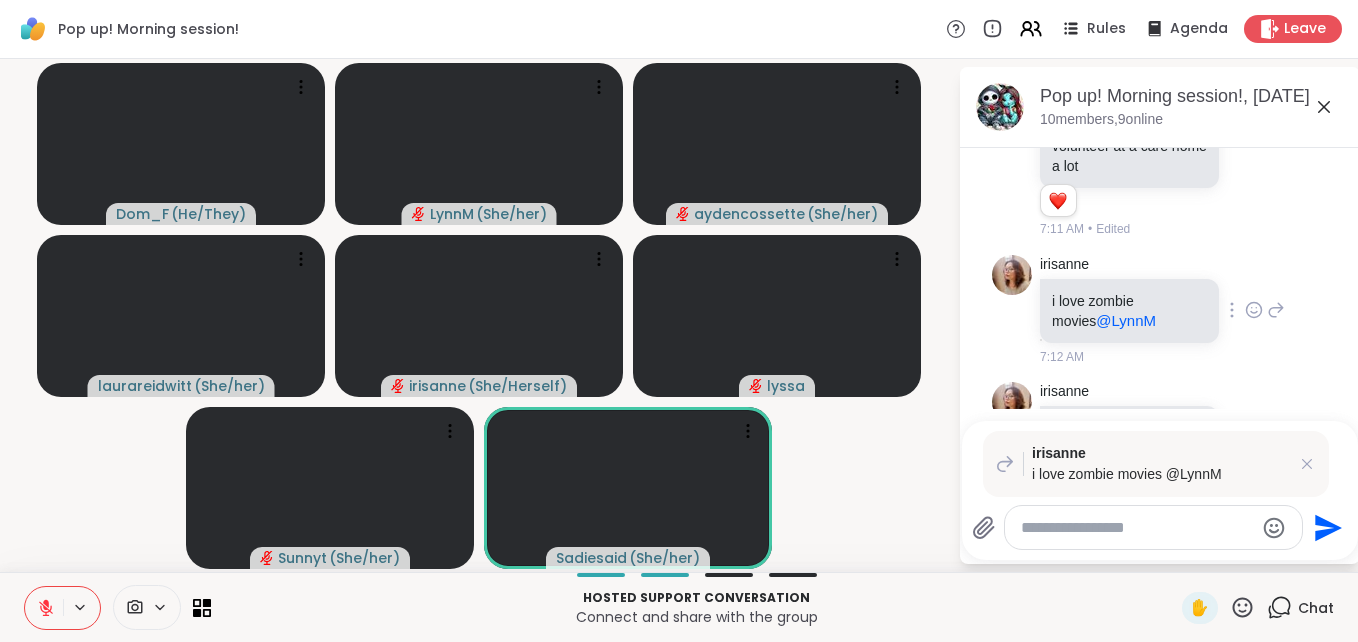 click 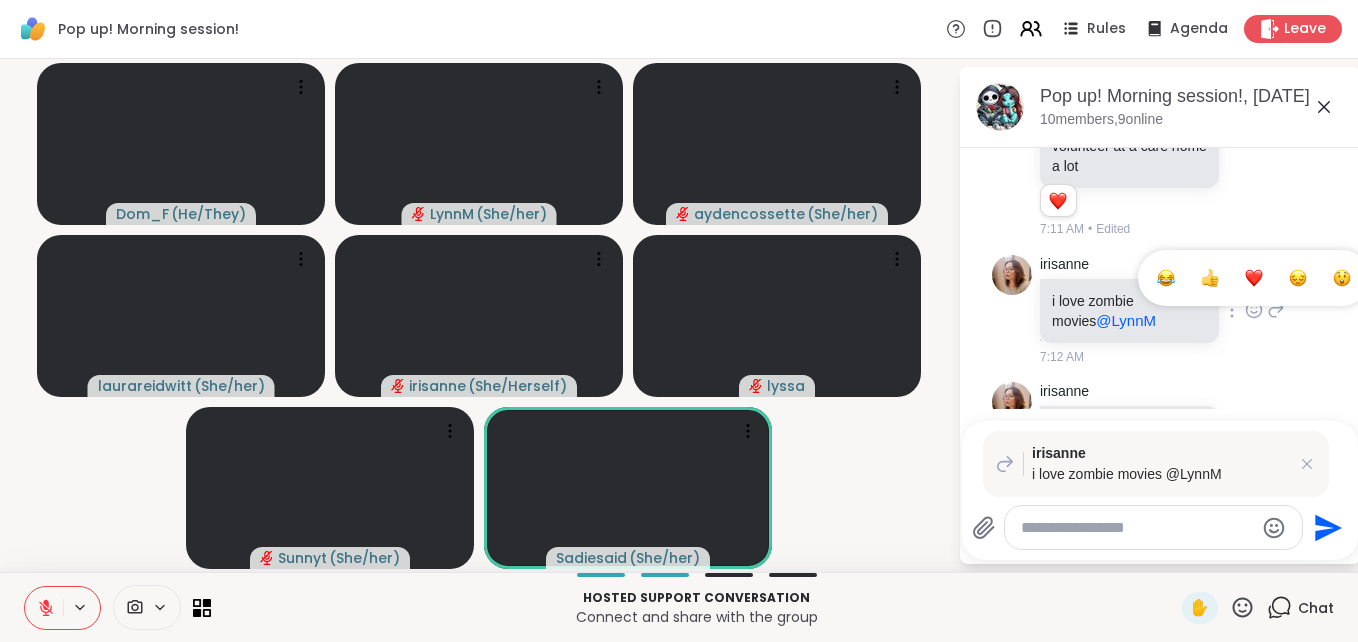 click at bounding box center (1254, 278) 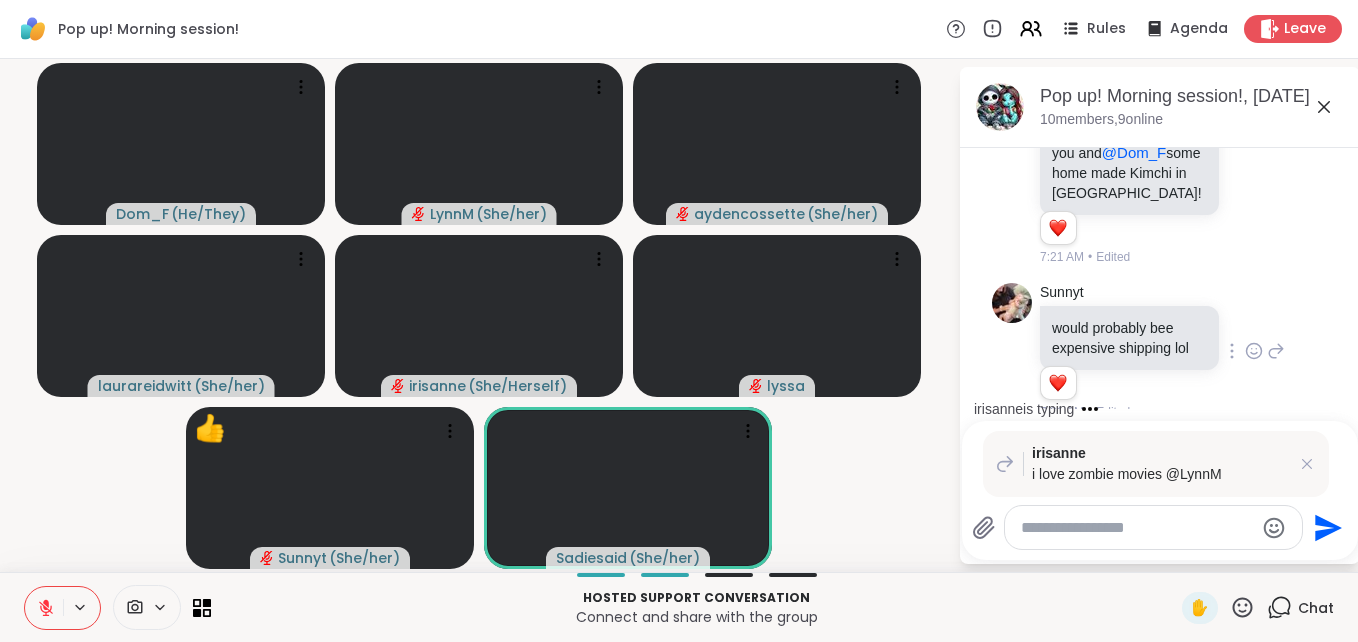 scroll, scrollTop: 1799, scrollLeft: 0, axis: vertical 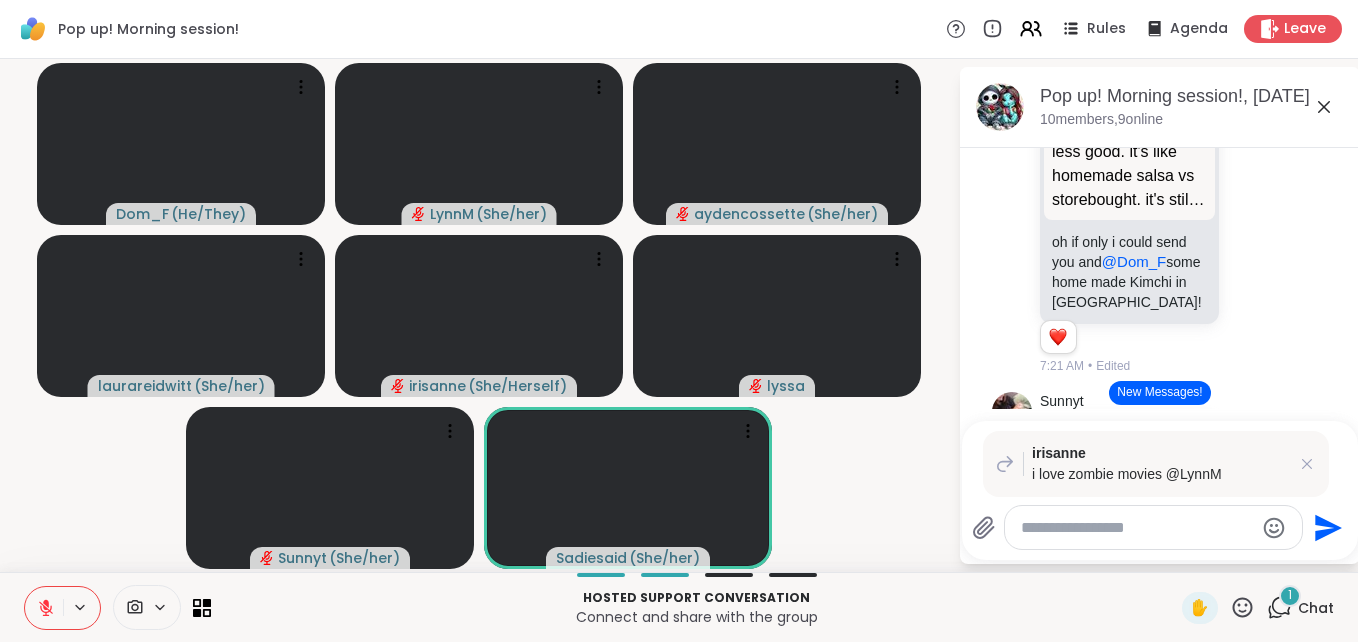 click 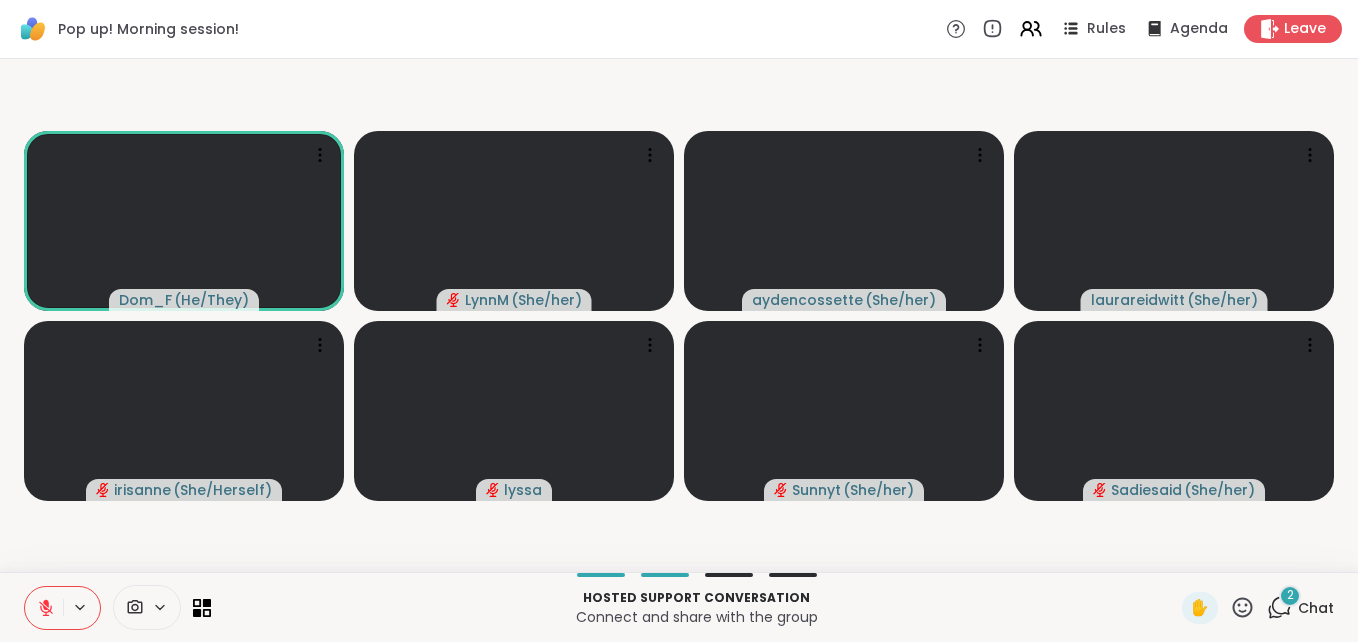 click 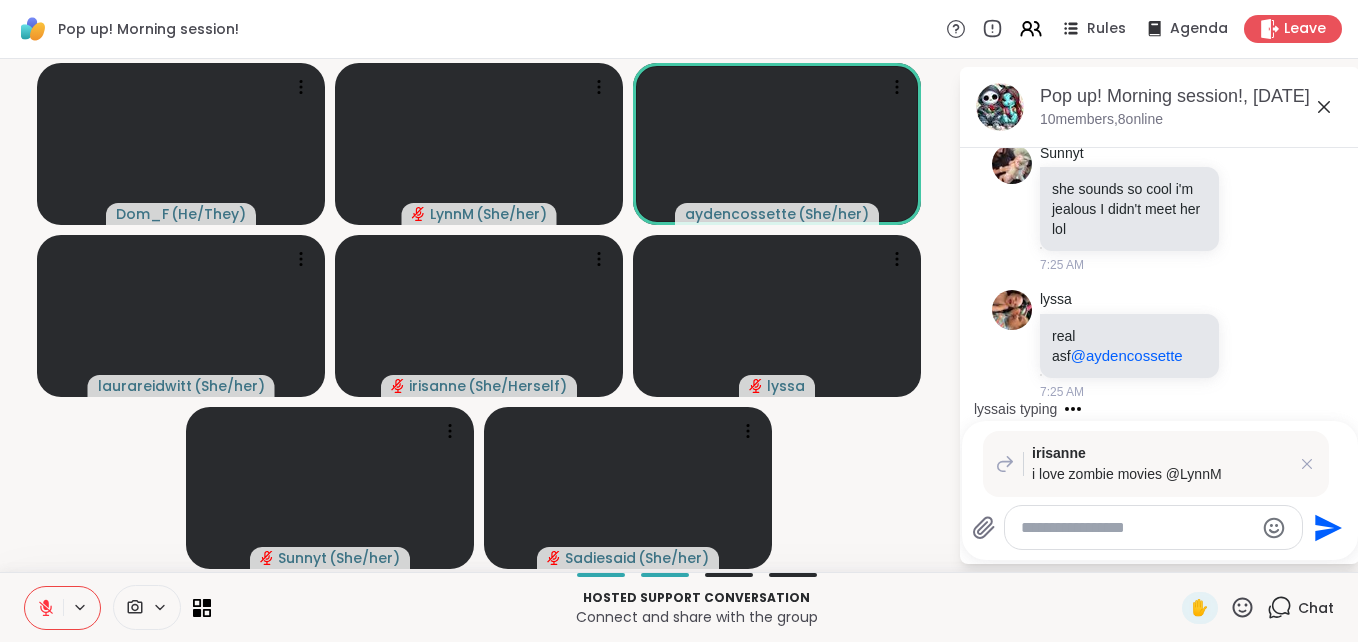scroll, scrollTop: 2335, scrollLeft: 0, axis: vertical 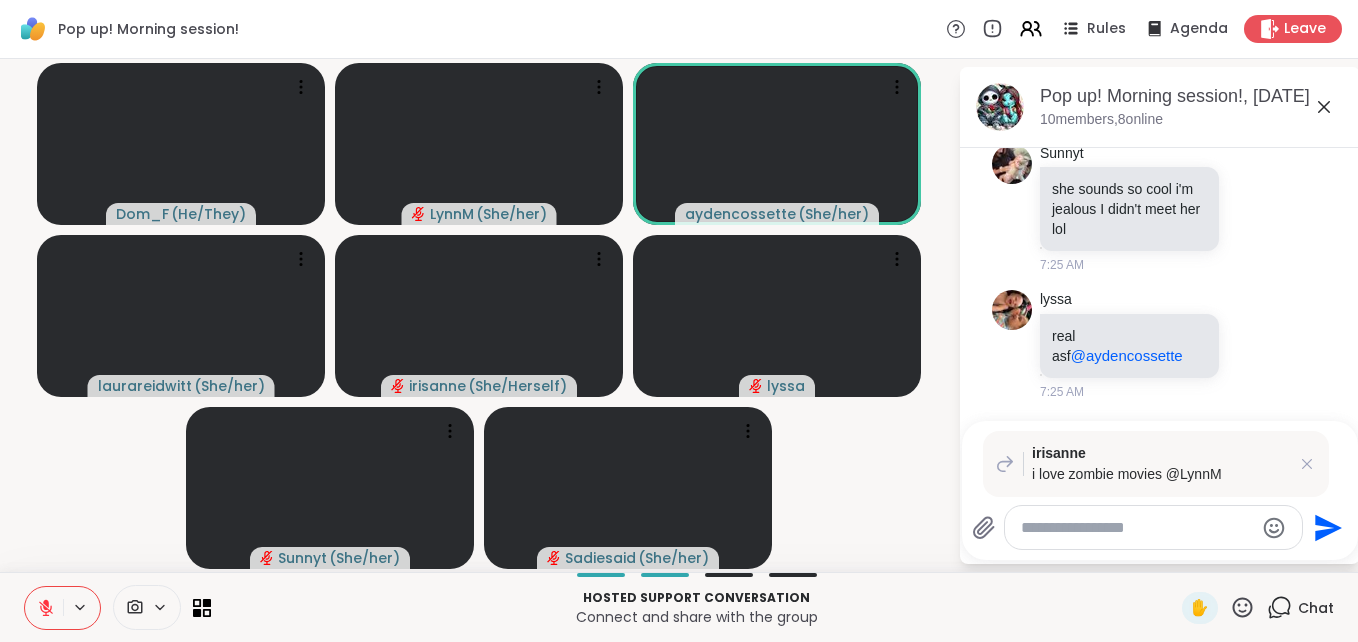 click 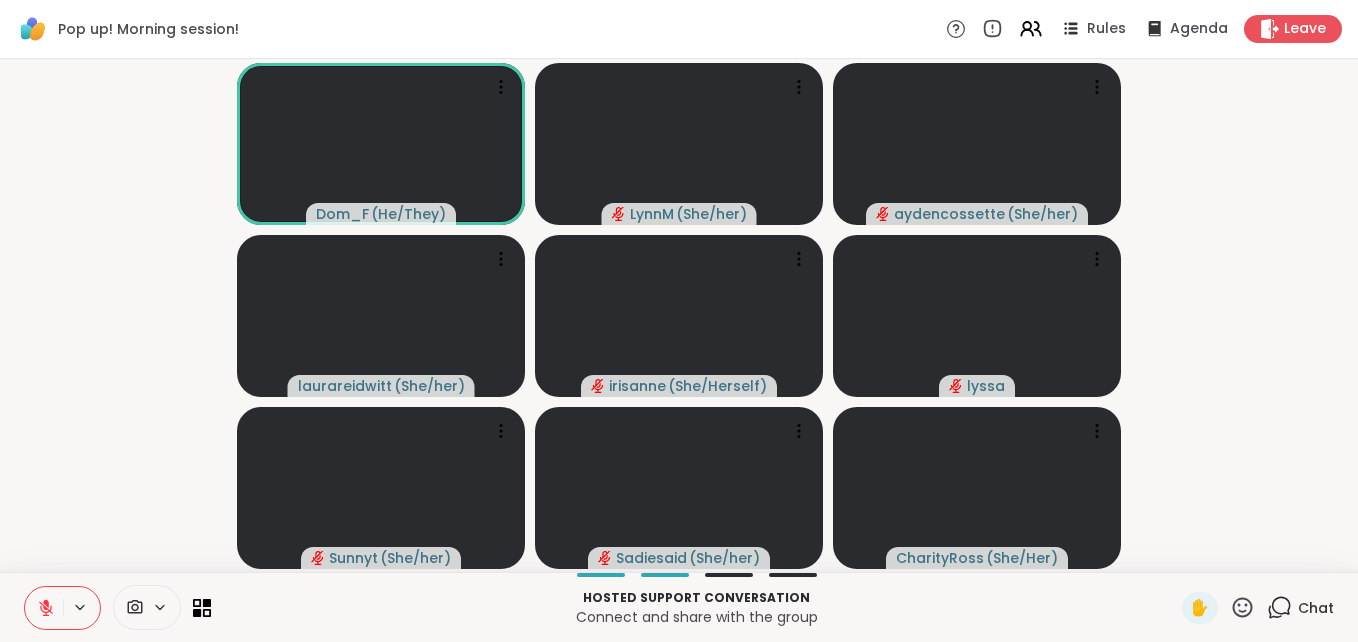 click 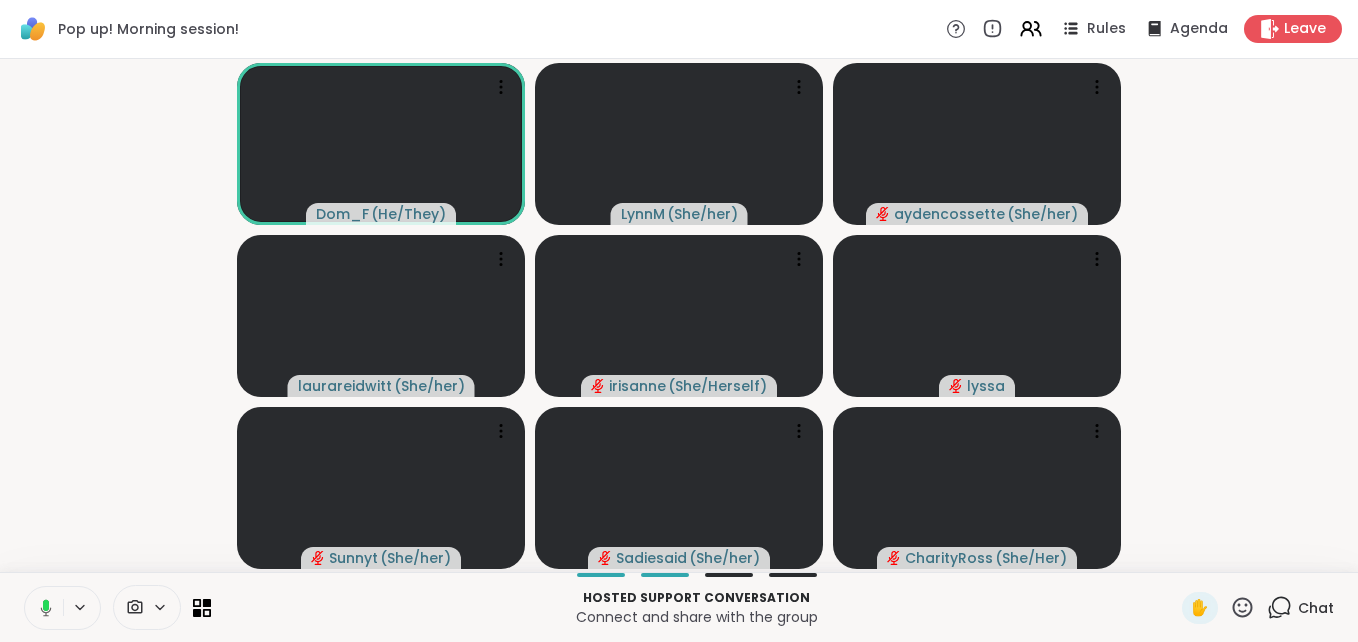 click 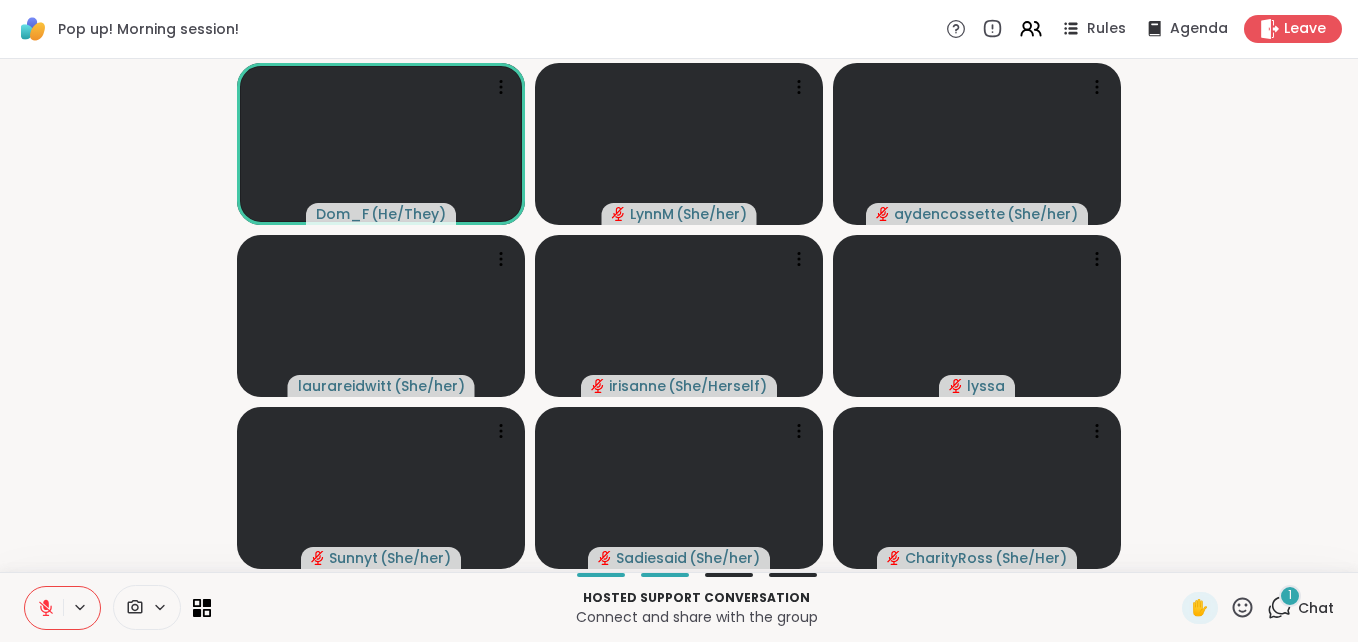 click 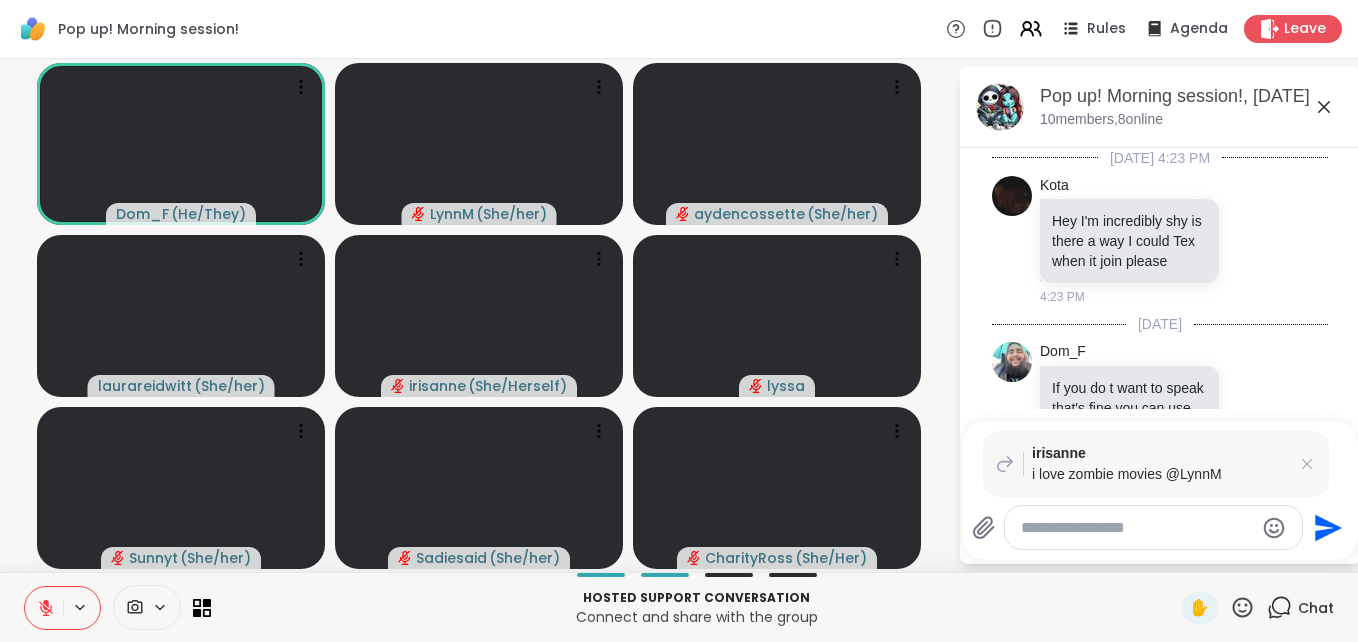 scroll, scrollTop: 2596, scrollLeft: 0, axis: vertical 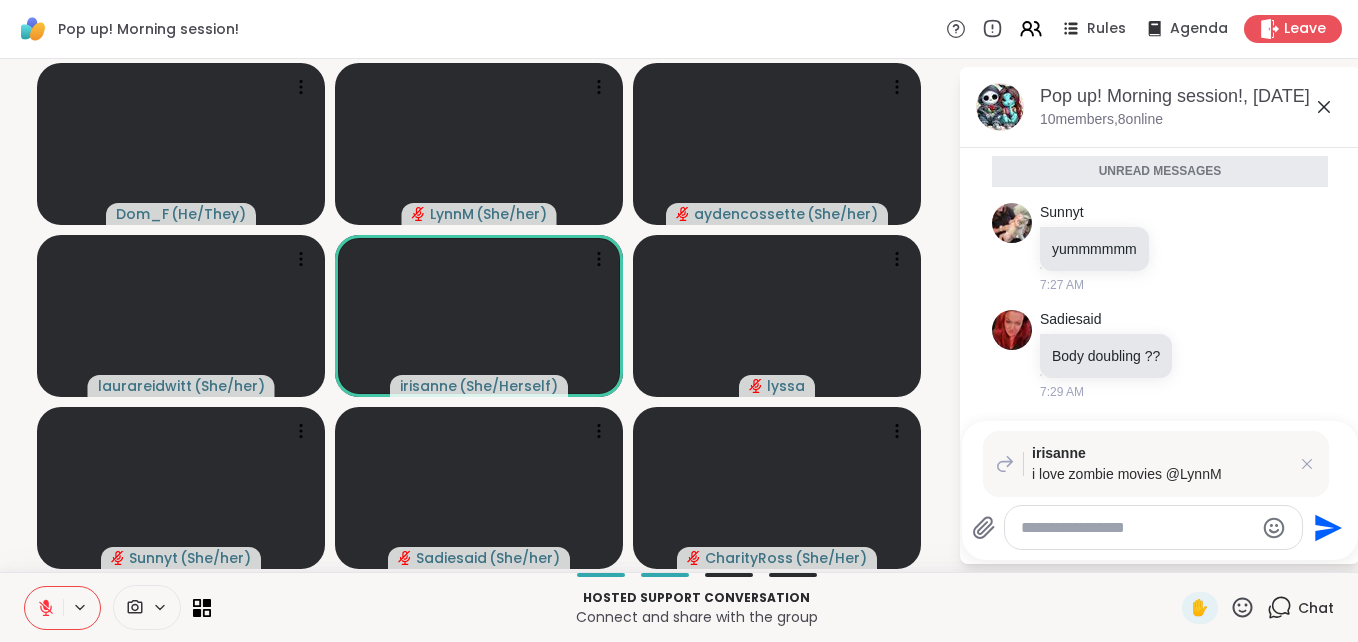 click at bounding box center [1137, 528] 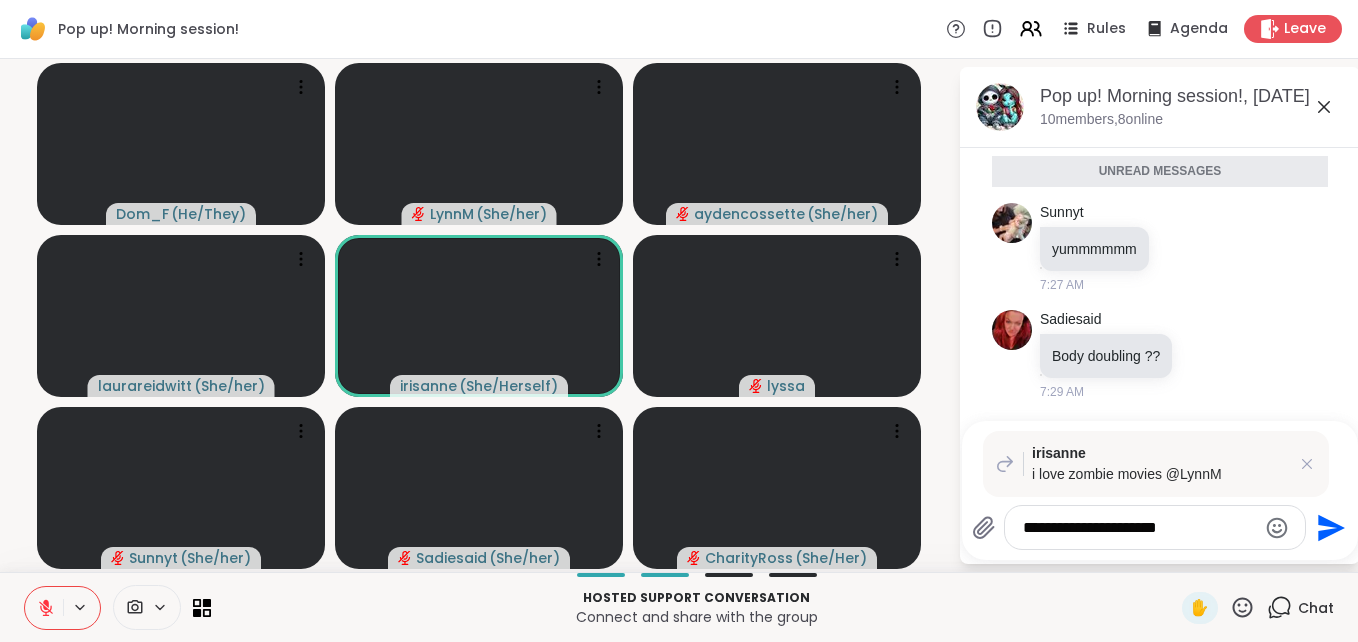 type on "**********" 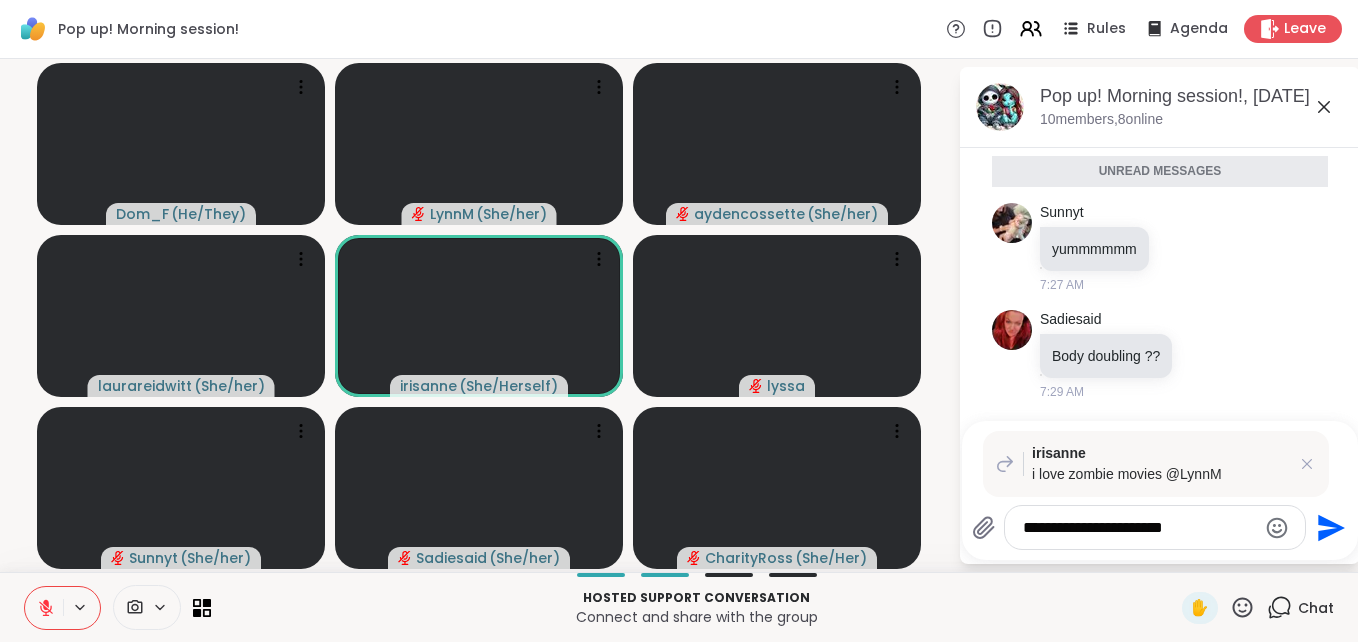 type 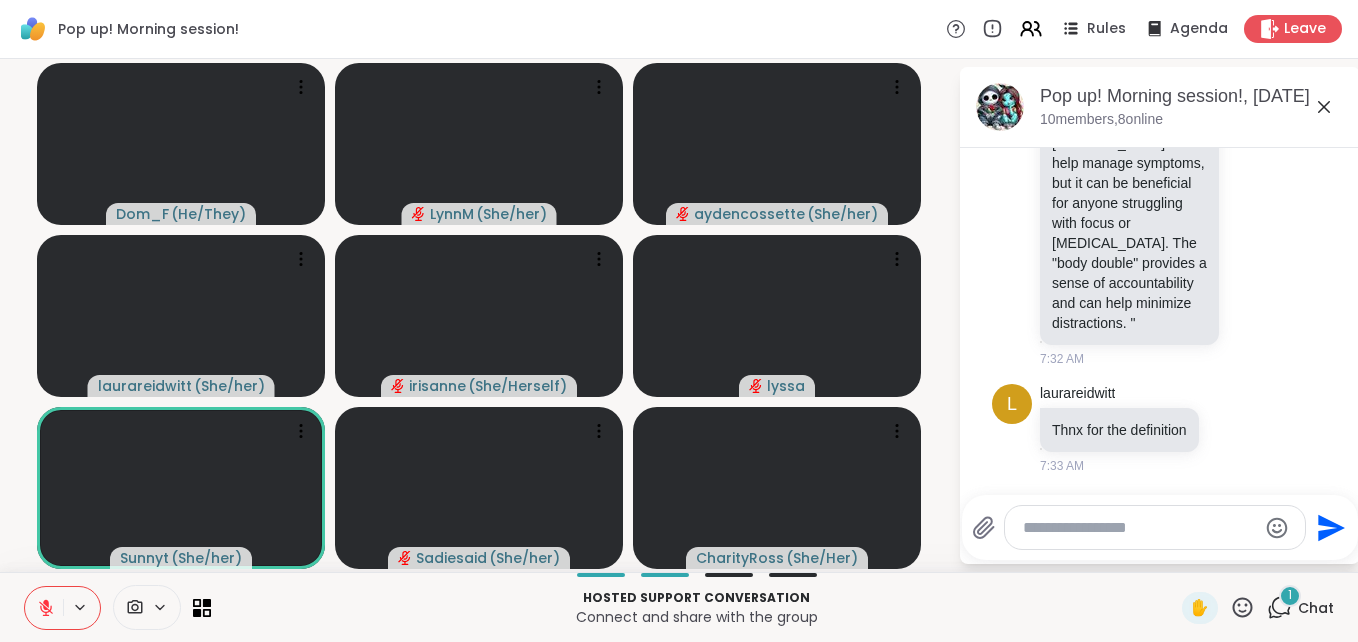 scroll, scrollTop: 3609, scrollLeft: 0, axis: vertical 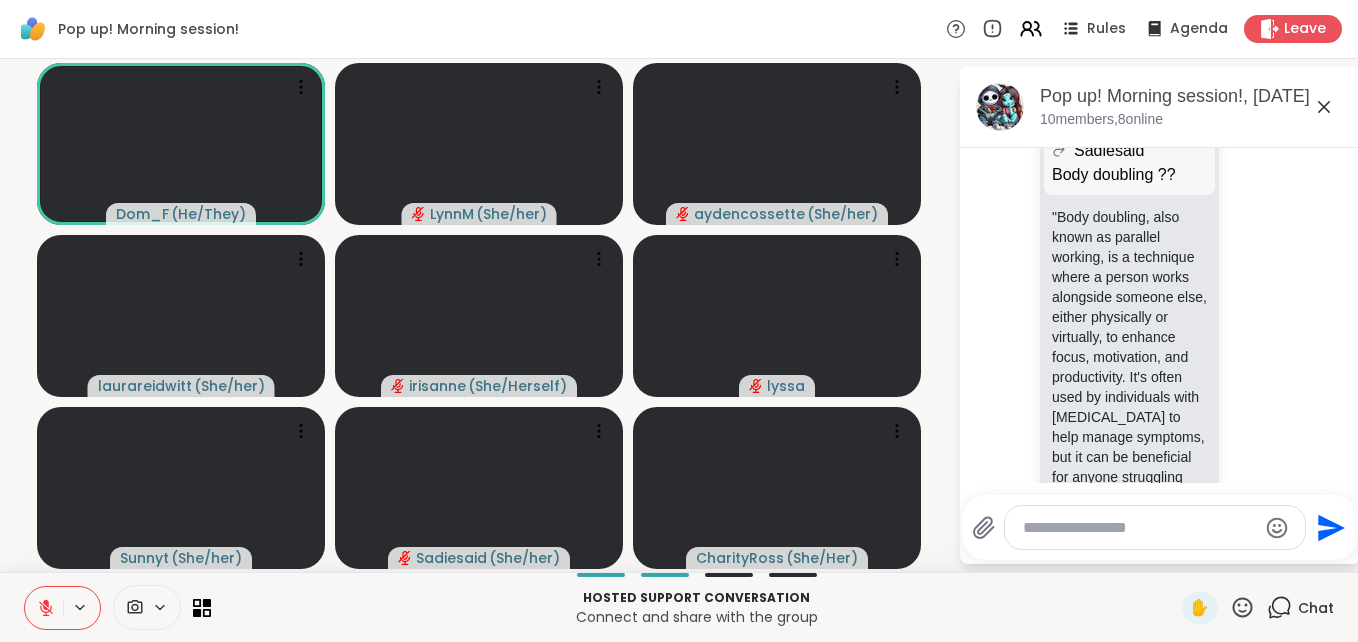 click 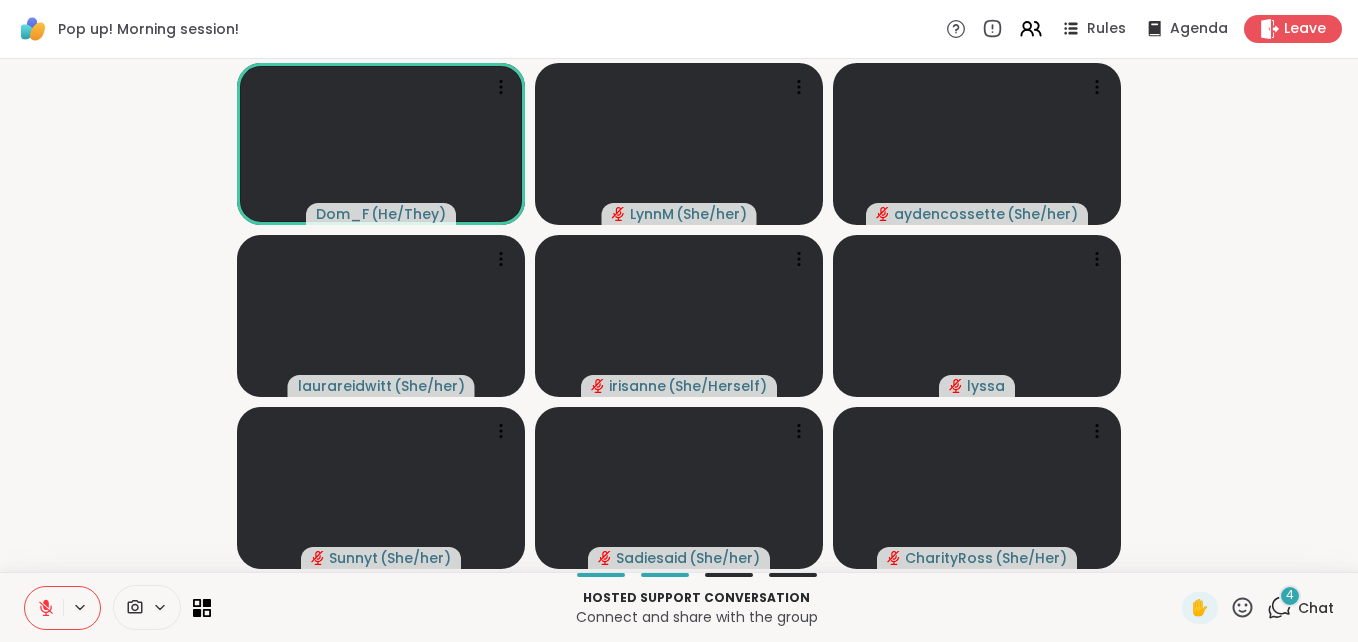 click 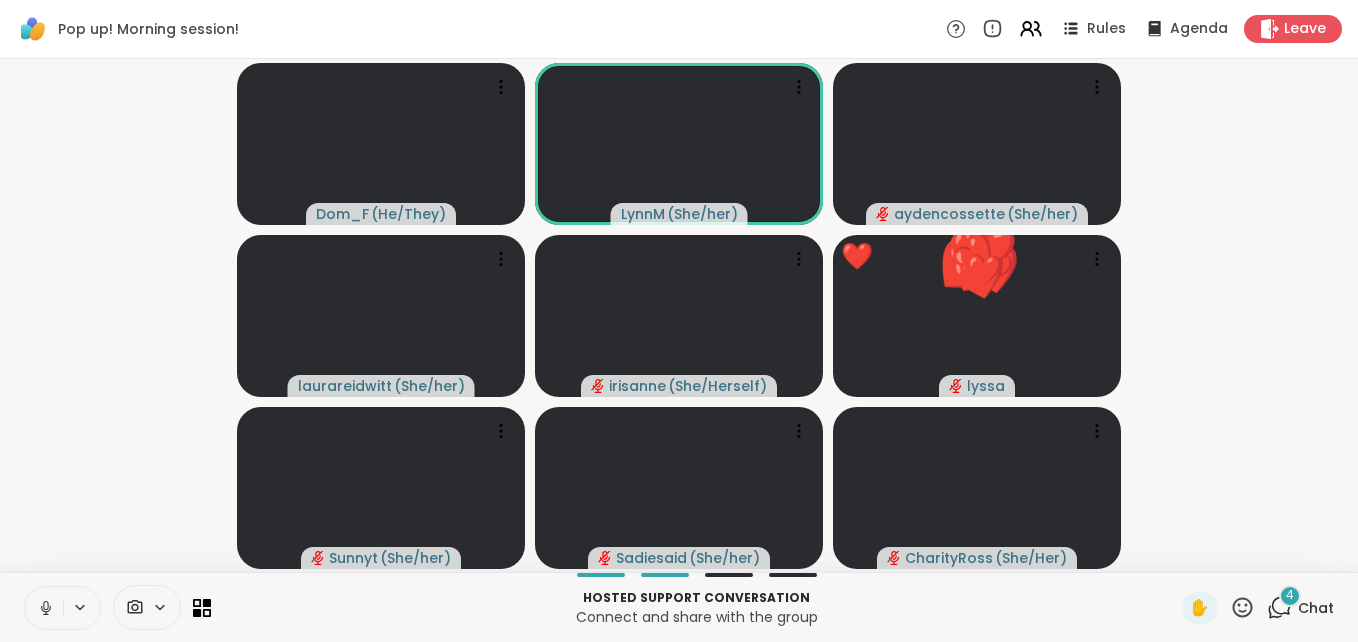click 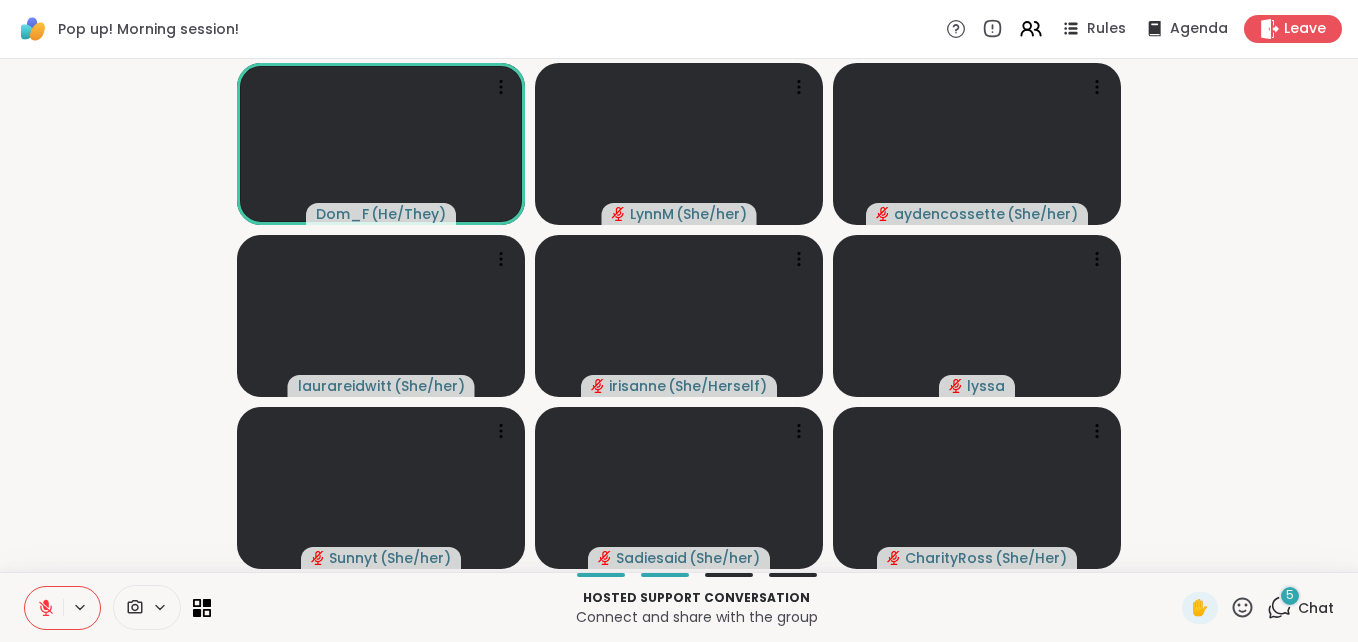 click on "5" at bounding box center (1290, 596) 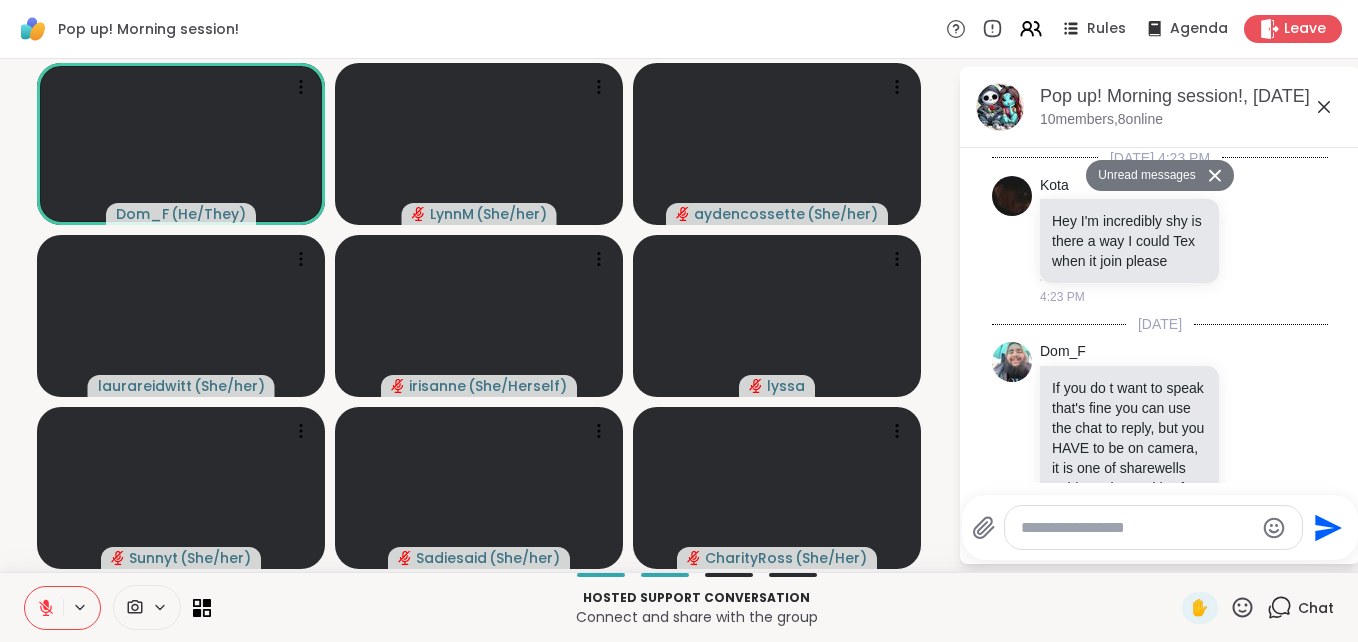 scroll, scrollTop: 4426, scrollLeft: 0, axis: vertical 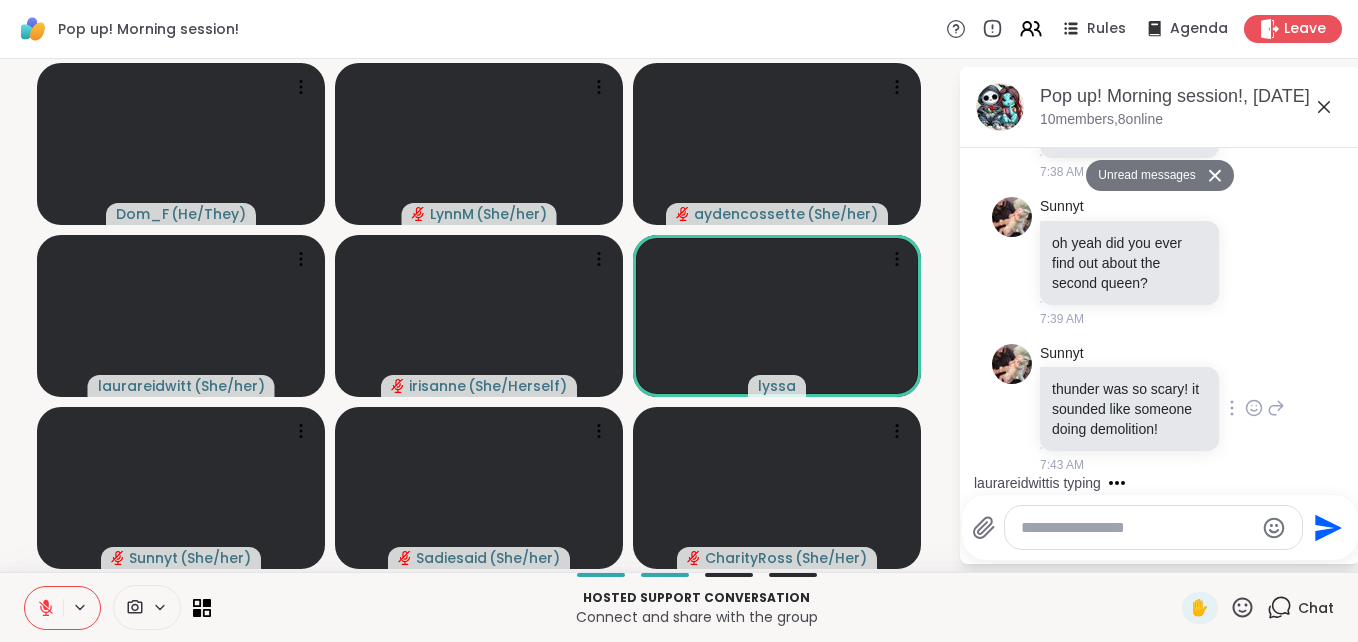 click 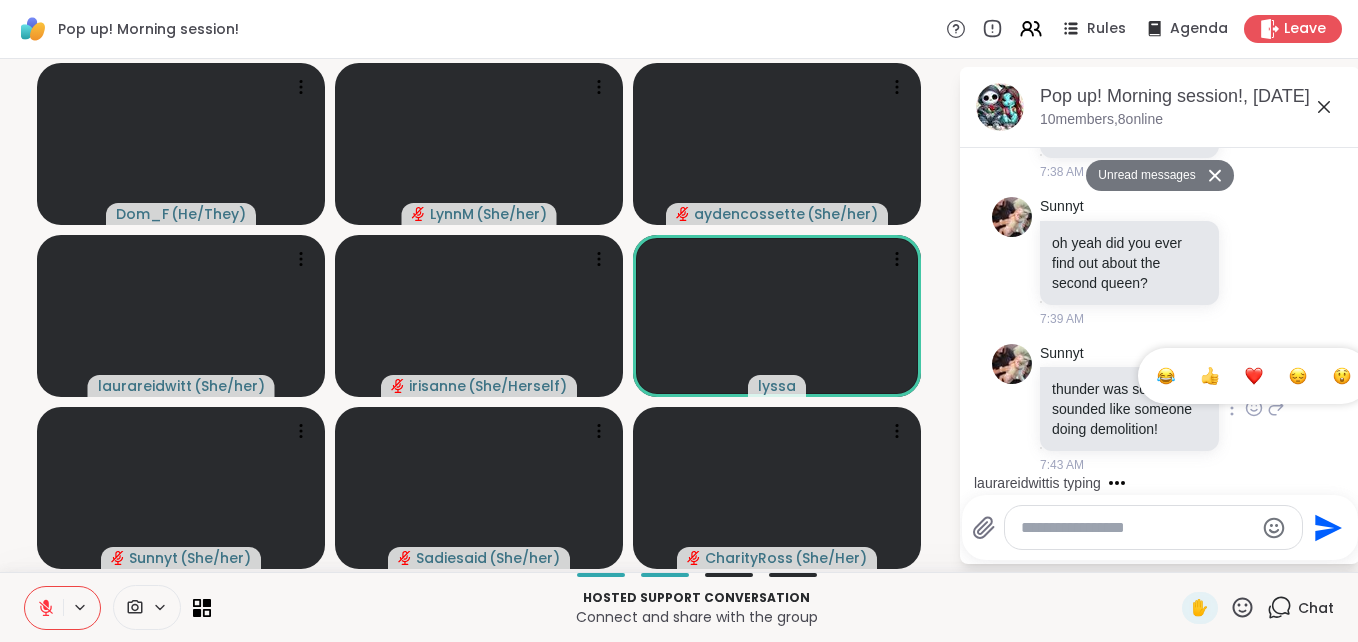 click at bounding box center [1254, 376] 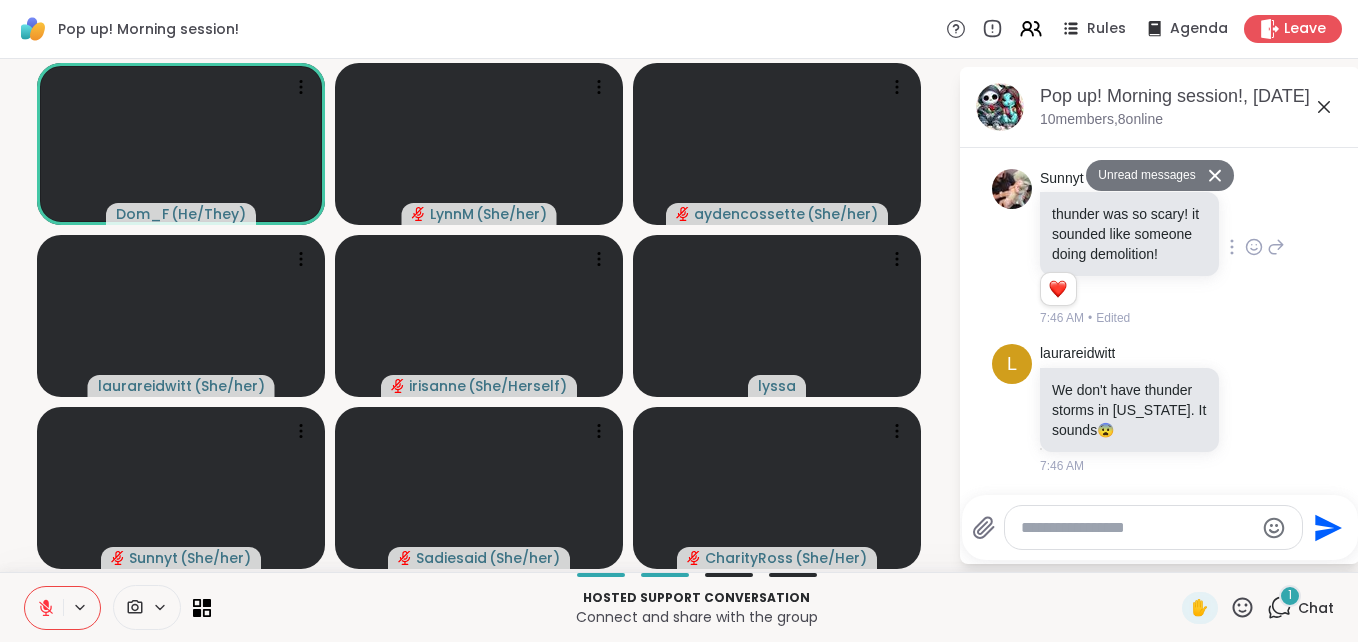 scroll, scrollTop: 4573, scrollLeft: 0, axis: vertical 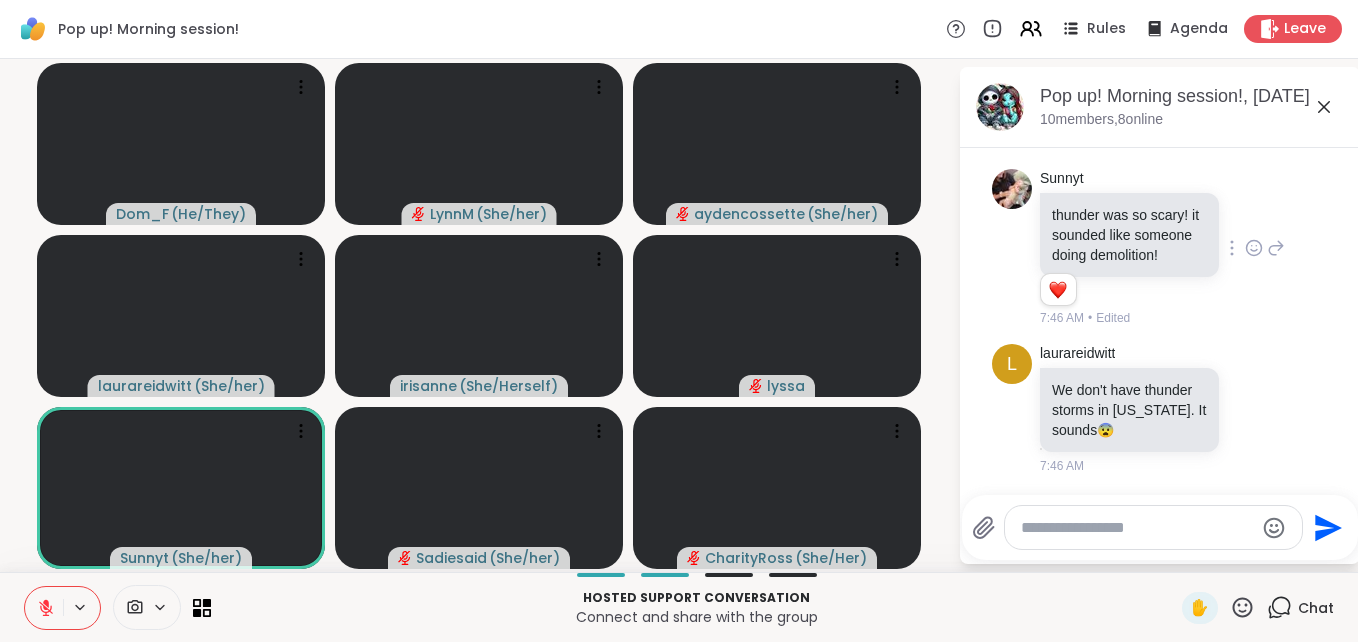 click at bounding box center (1137, 528) 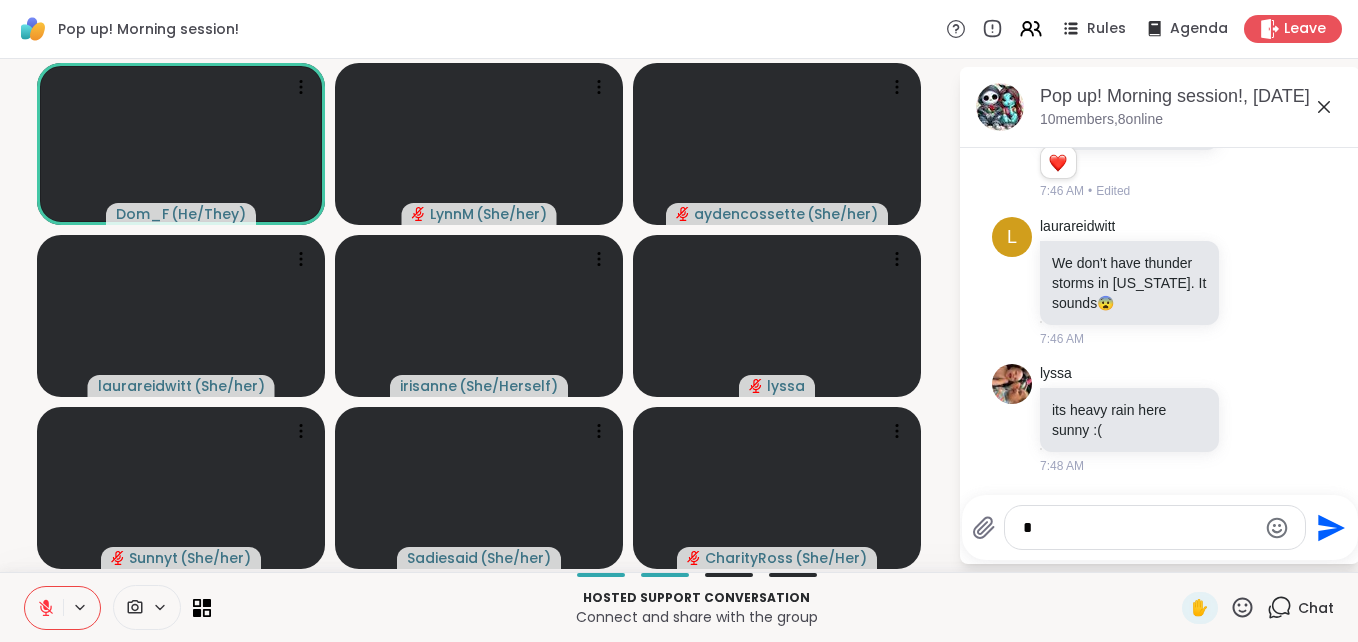 scroll, scrollTop: 4728, scrollLeft: 0, axis: vertical 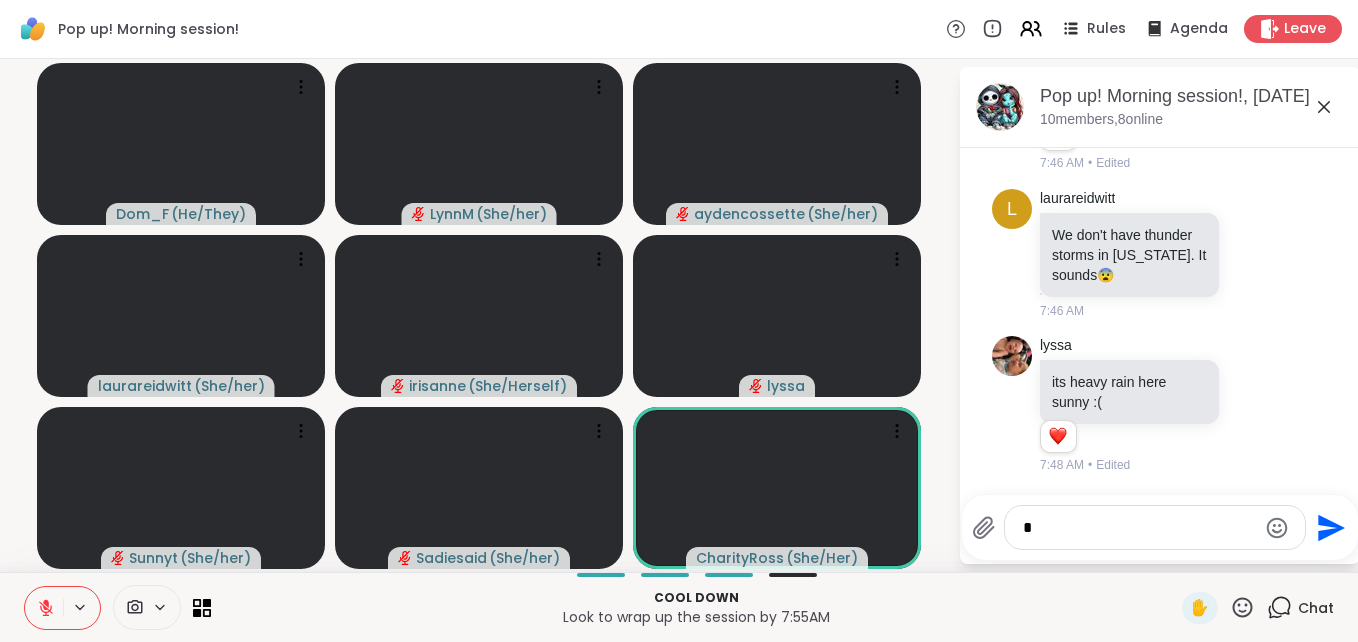 type on "*" 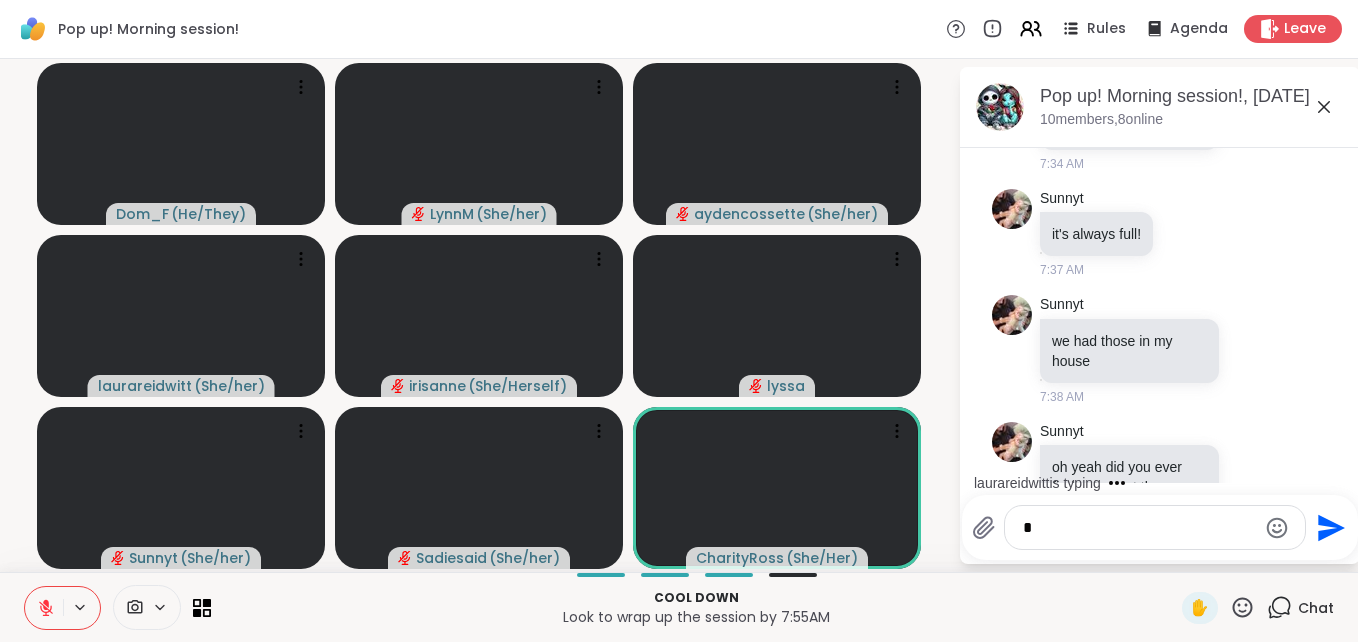 scroll, scrollTop: 3781, scrollLeft: 0, axis: vertical 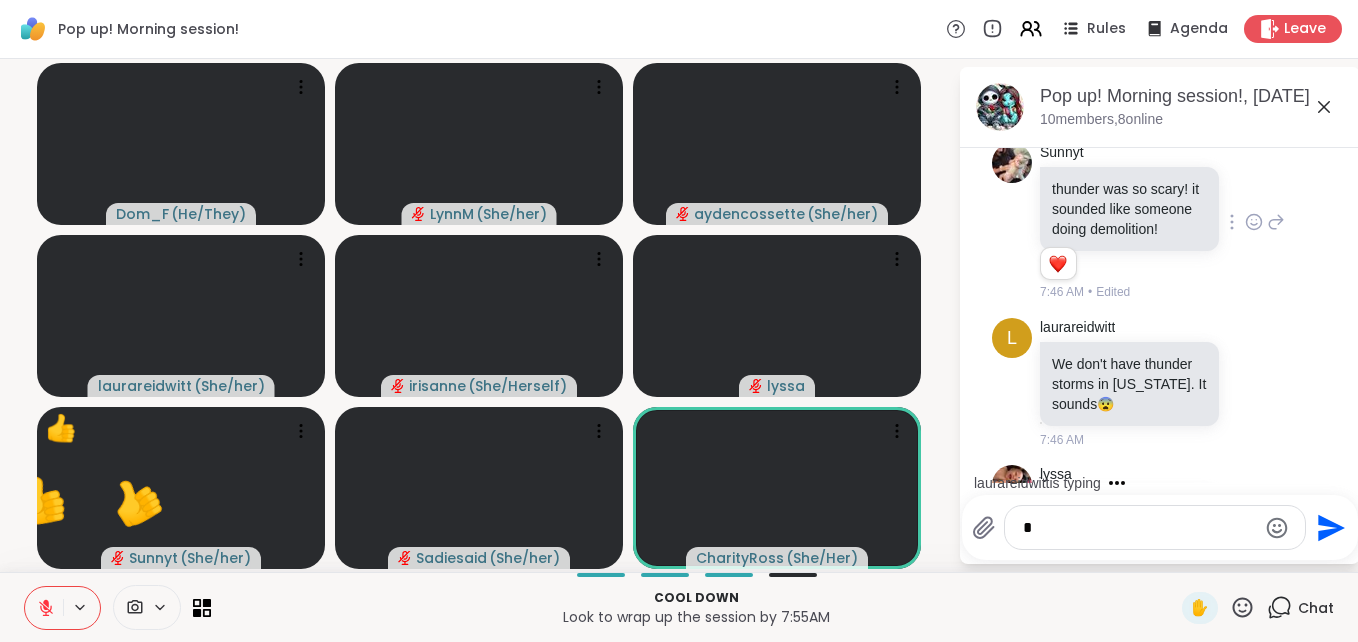 click on "laurareidwitt  is typing" at bounding box center [1164, 483] 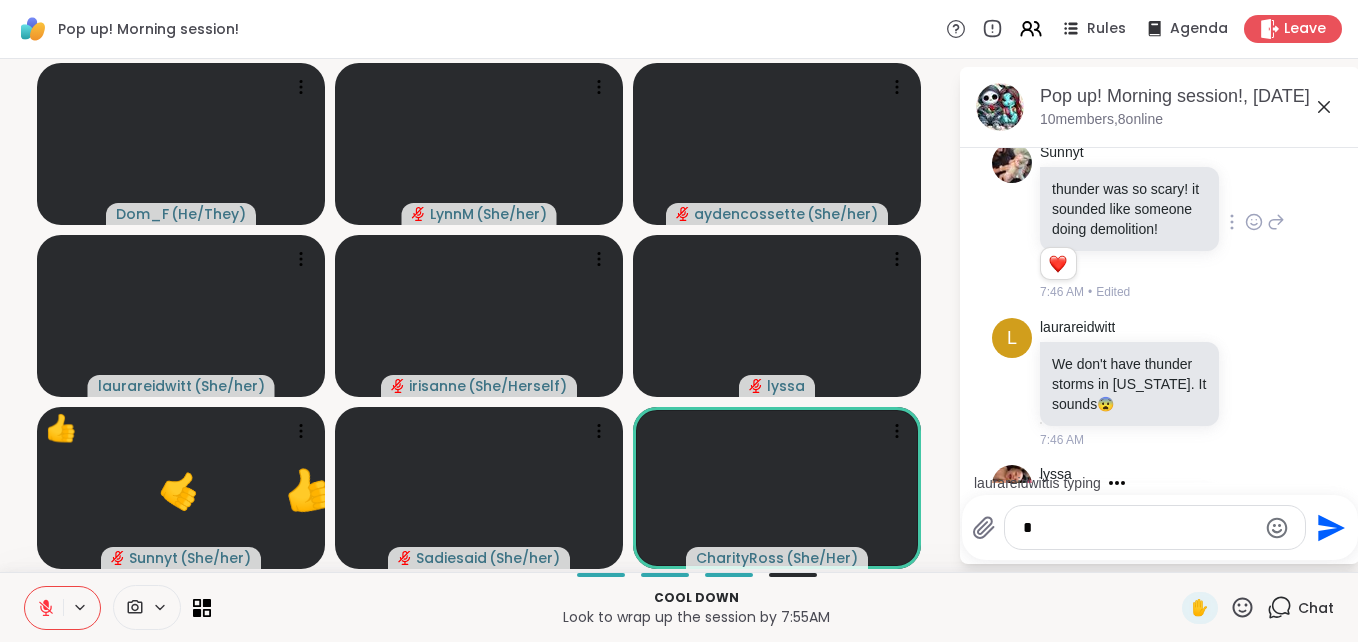 click on "laurareidwitt  is typing" at bounding box center [1164, 483] 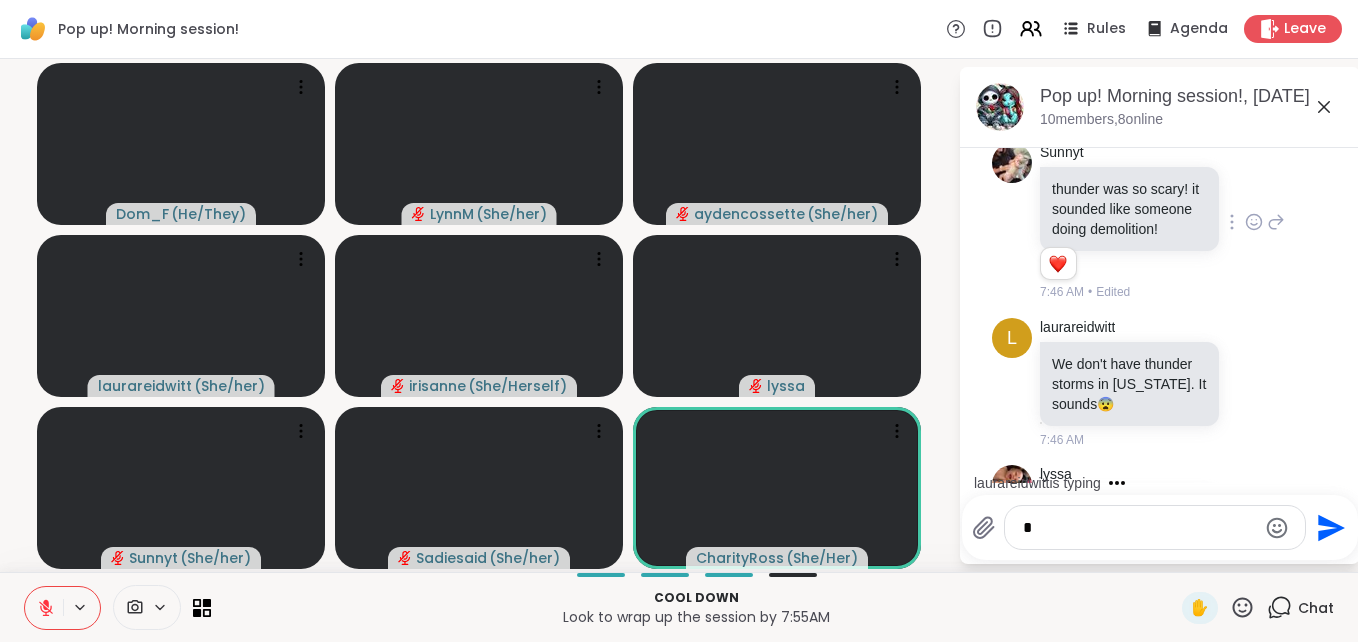 click on "laurareidwitt  is typing" at bounding box center (1164, 483) 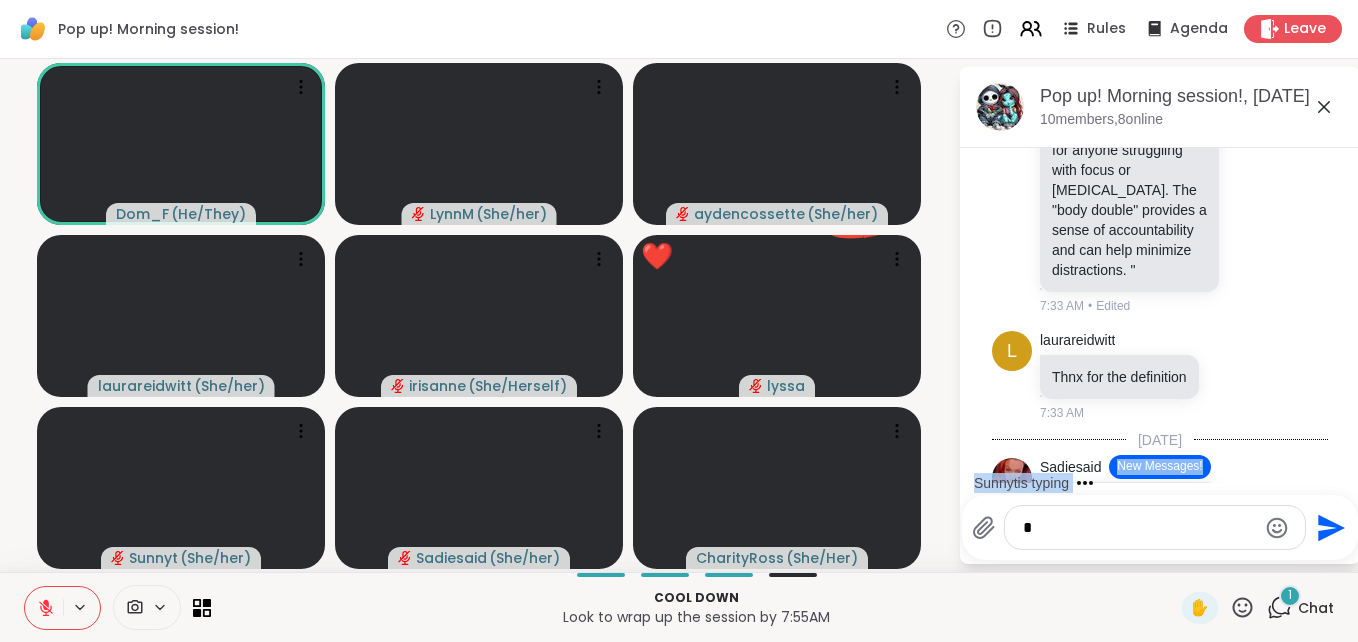 scroll, scrollTop: 3382, scrollLeft: 0, axis: vertical 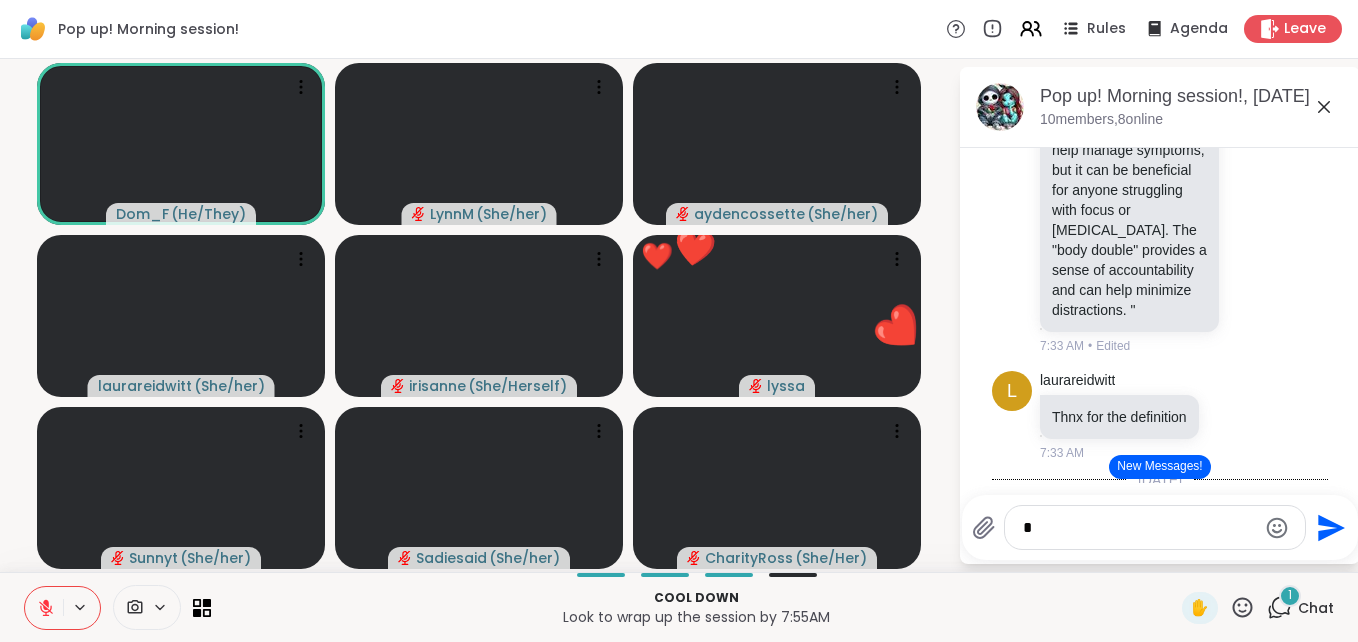 drag, startPoint x: 1343, startPoint y: 349, endPoint x: 1356, endPoint y: 332, distance: 21.400934 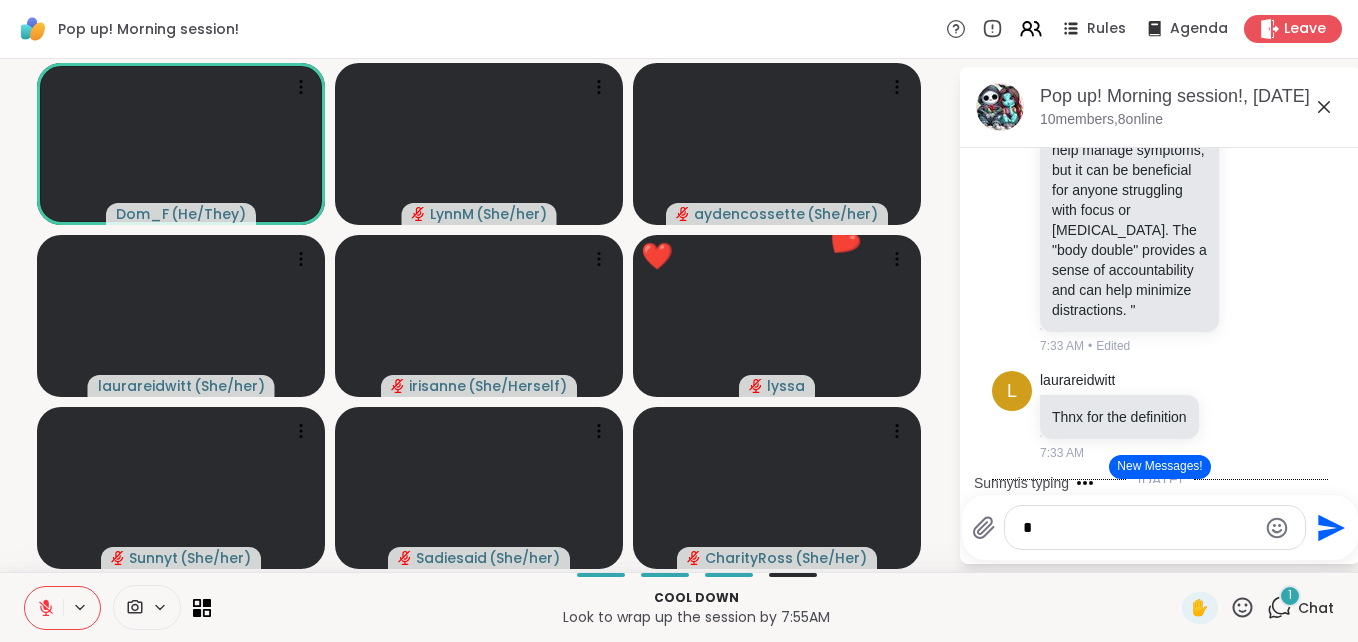 click 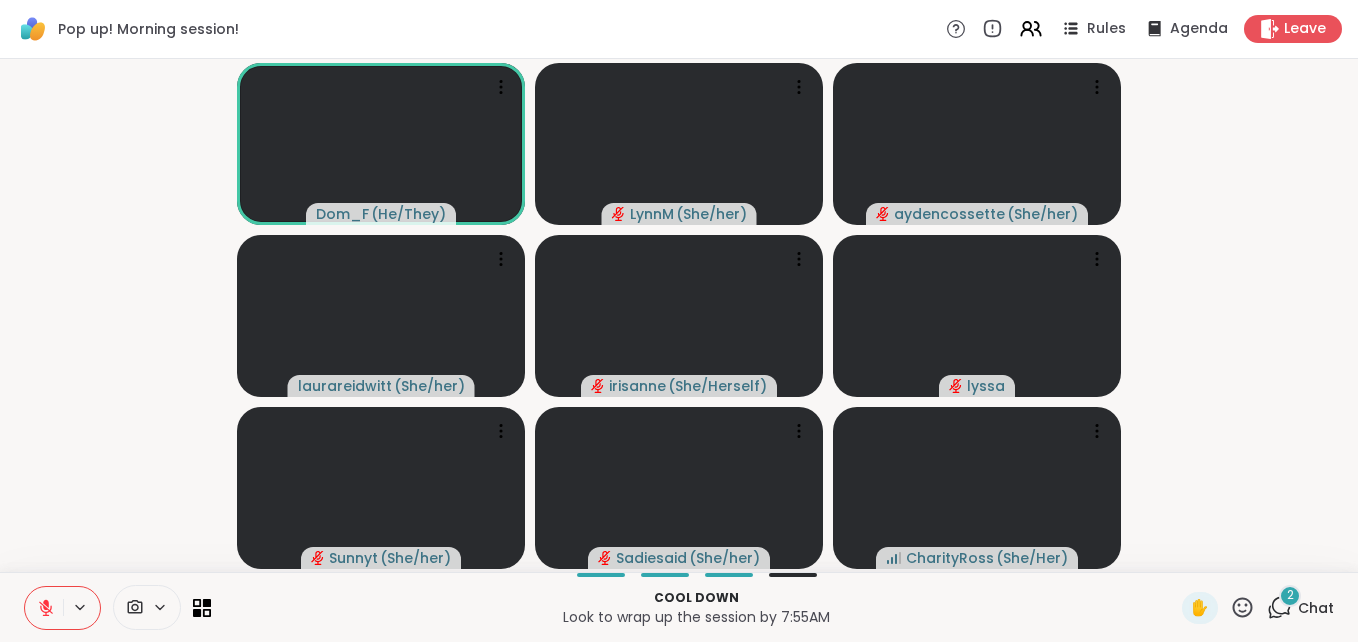 click 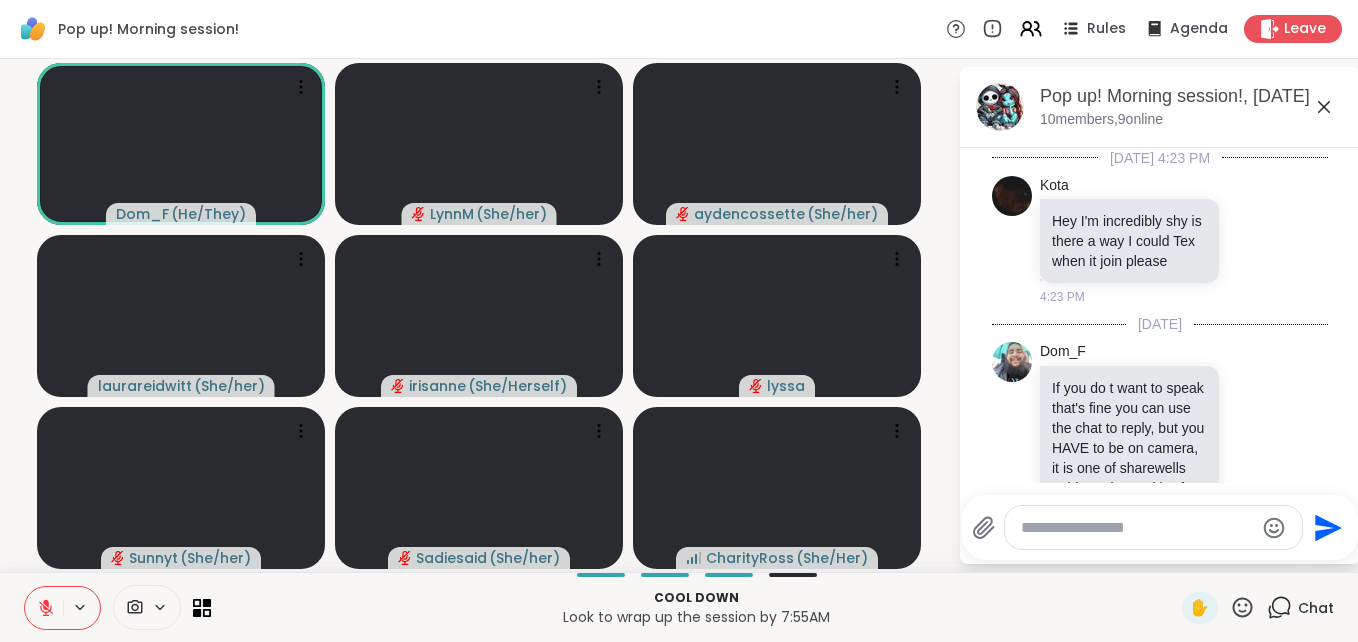 scroll, scrollTop: 5109, scrollLeft: 0, axis: vertical 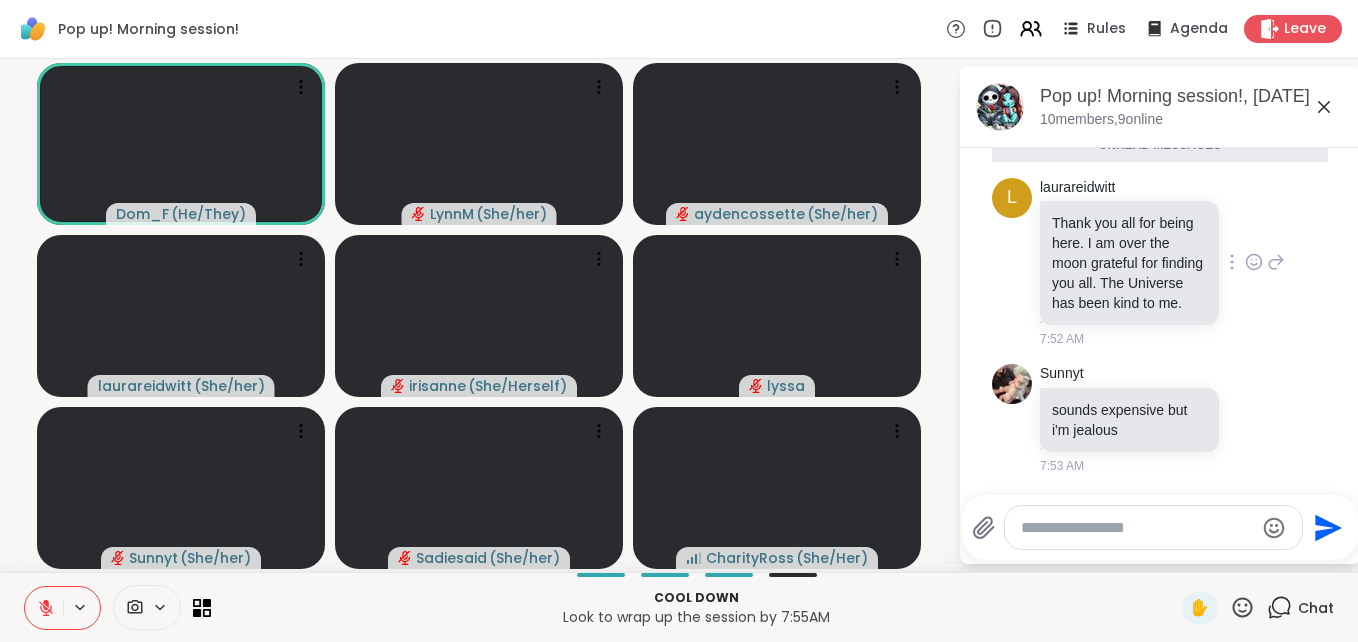 click 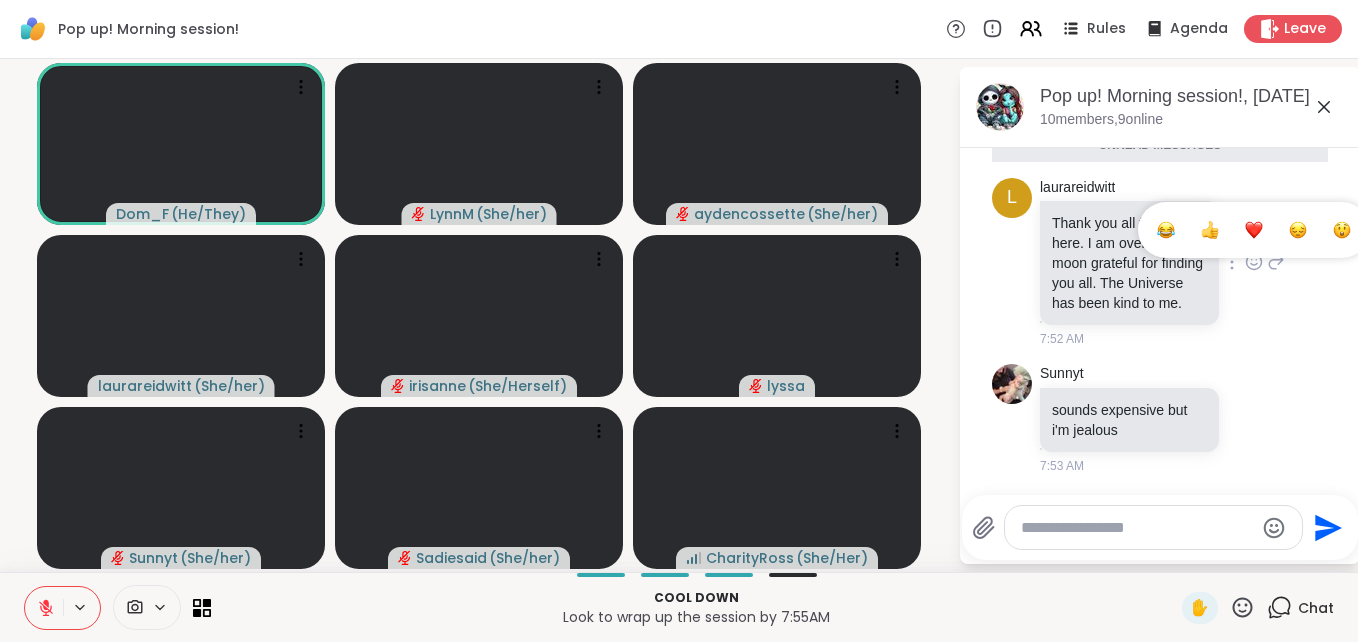 click at bounding box center (1254, 230) 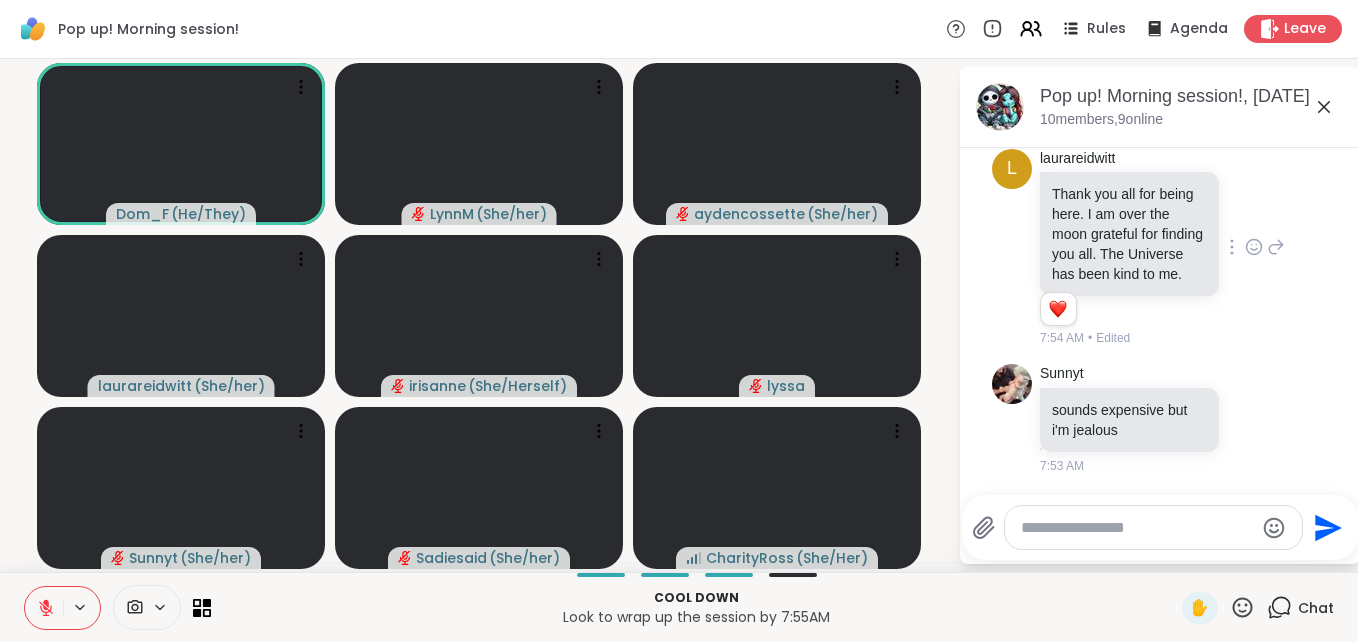 click 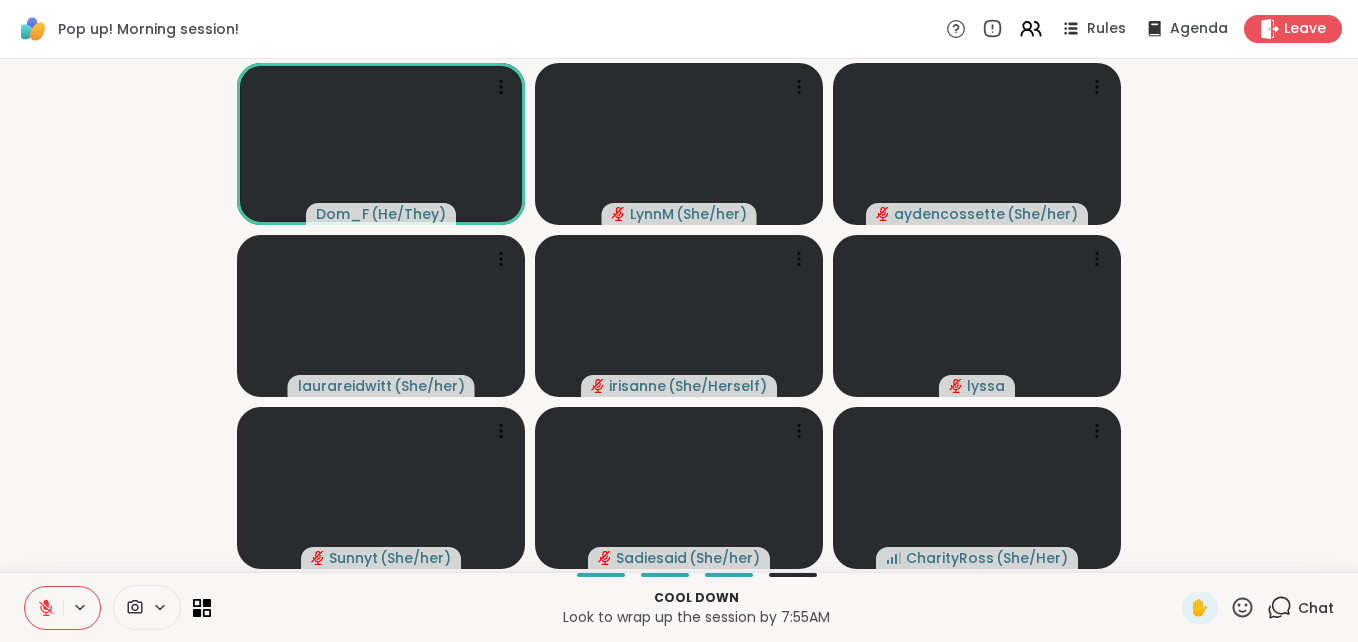 click 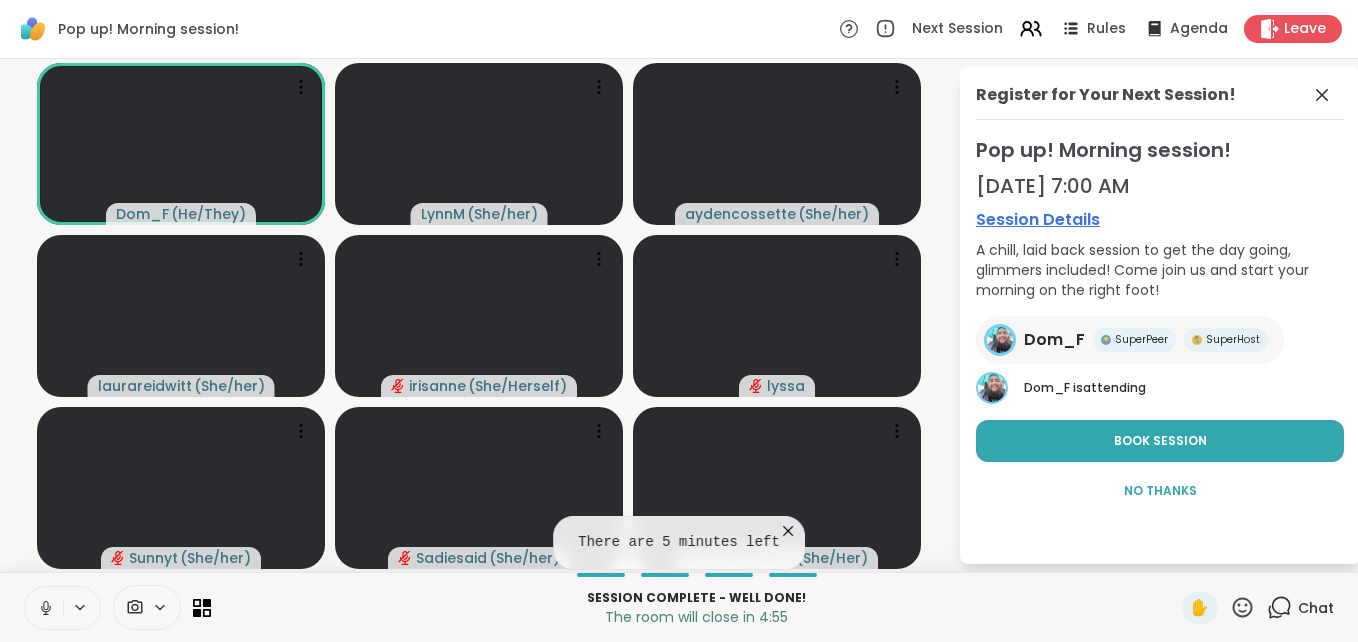 click 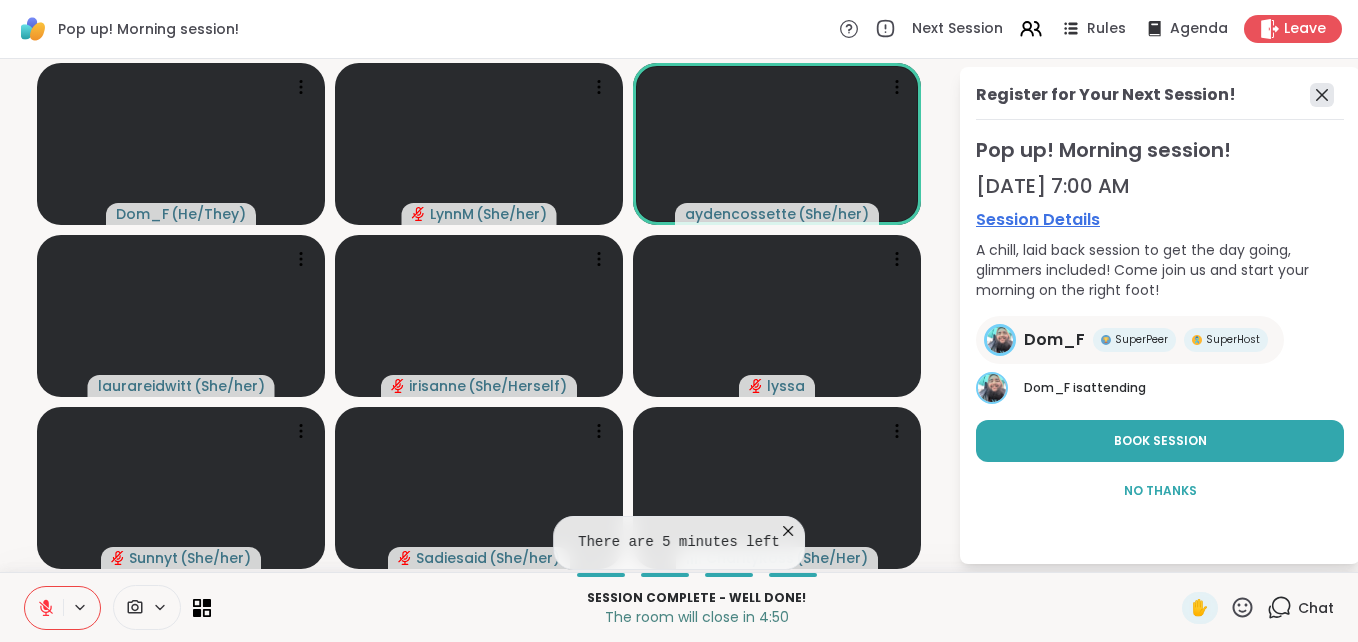 click 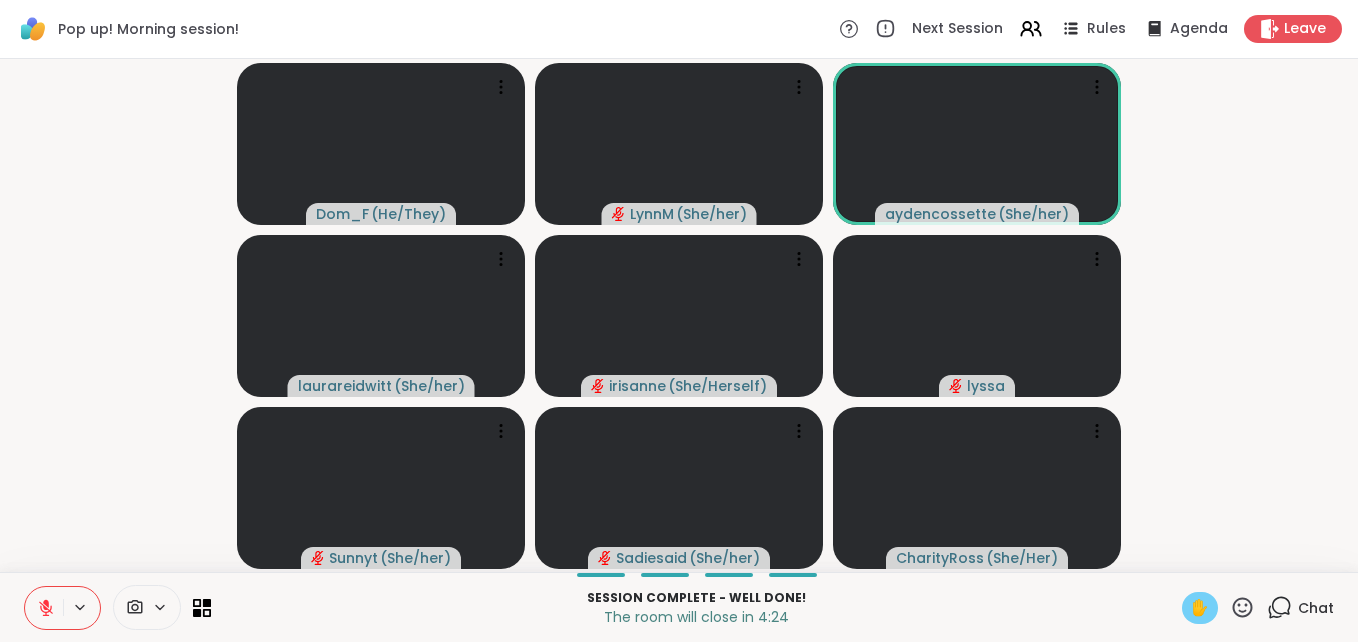 click on "✋" at bounding box center (1200, 608) 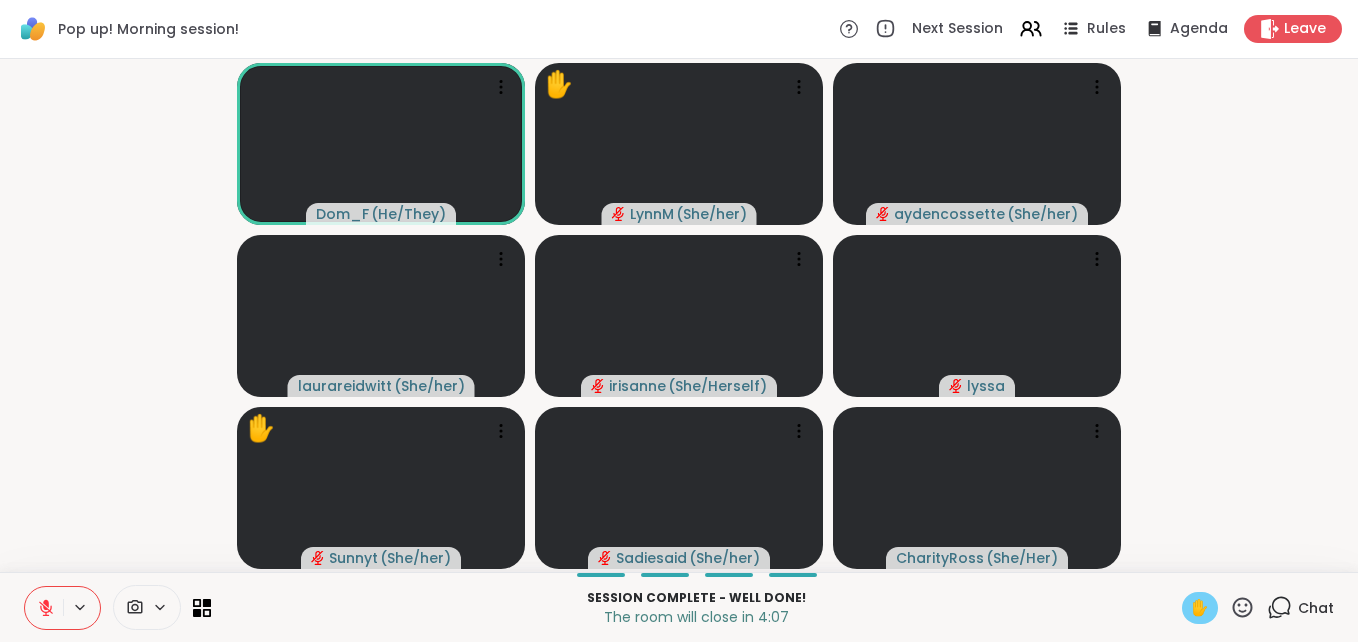 click 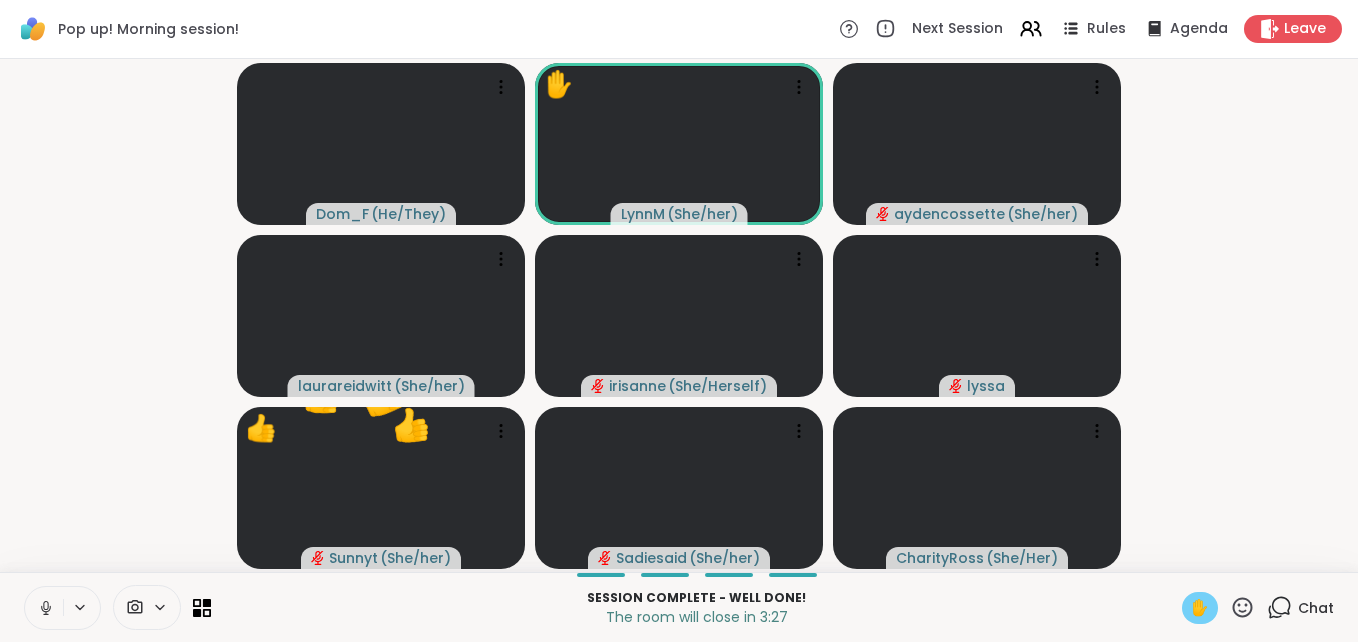 click on "✋" at bounding box center (1200, 608) 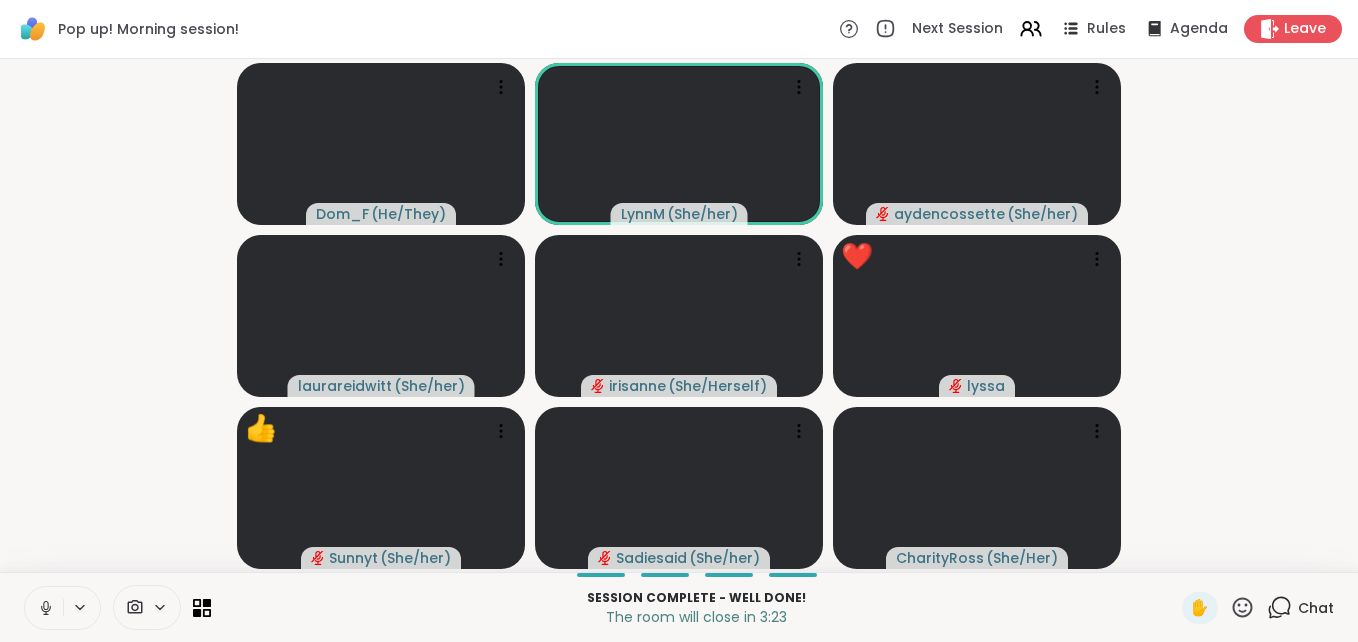 click 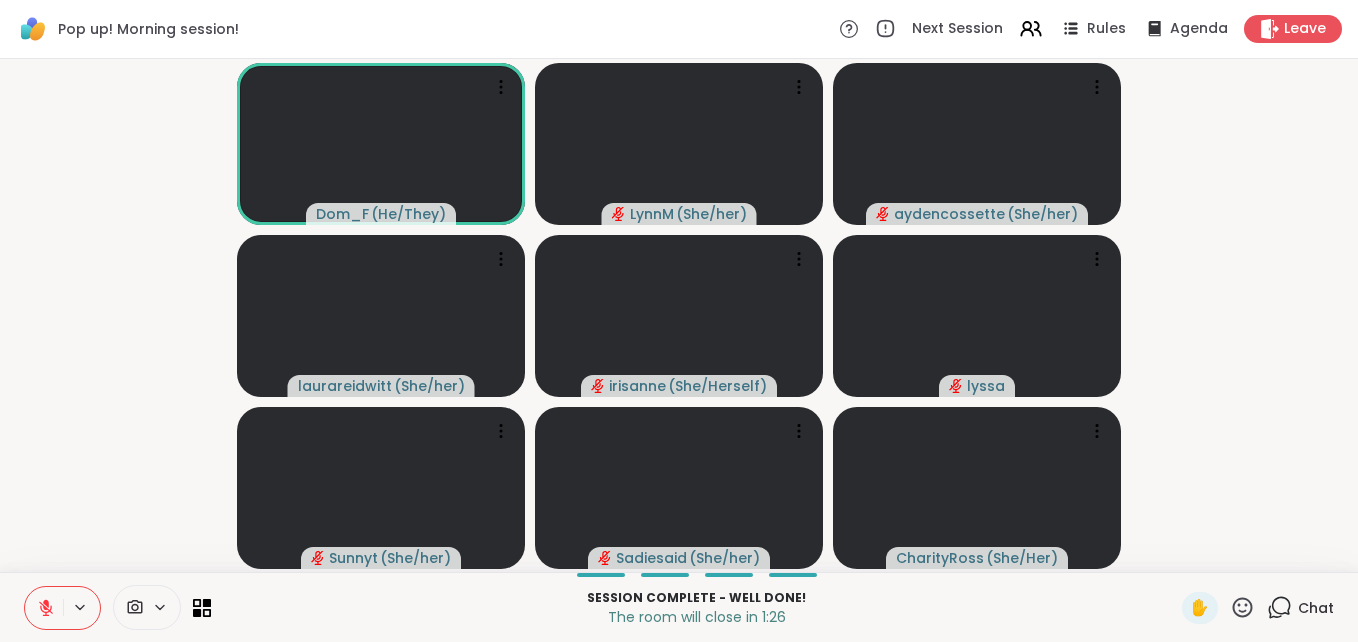 click 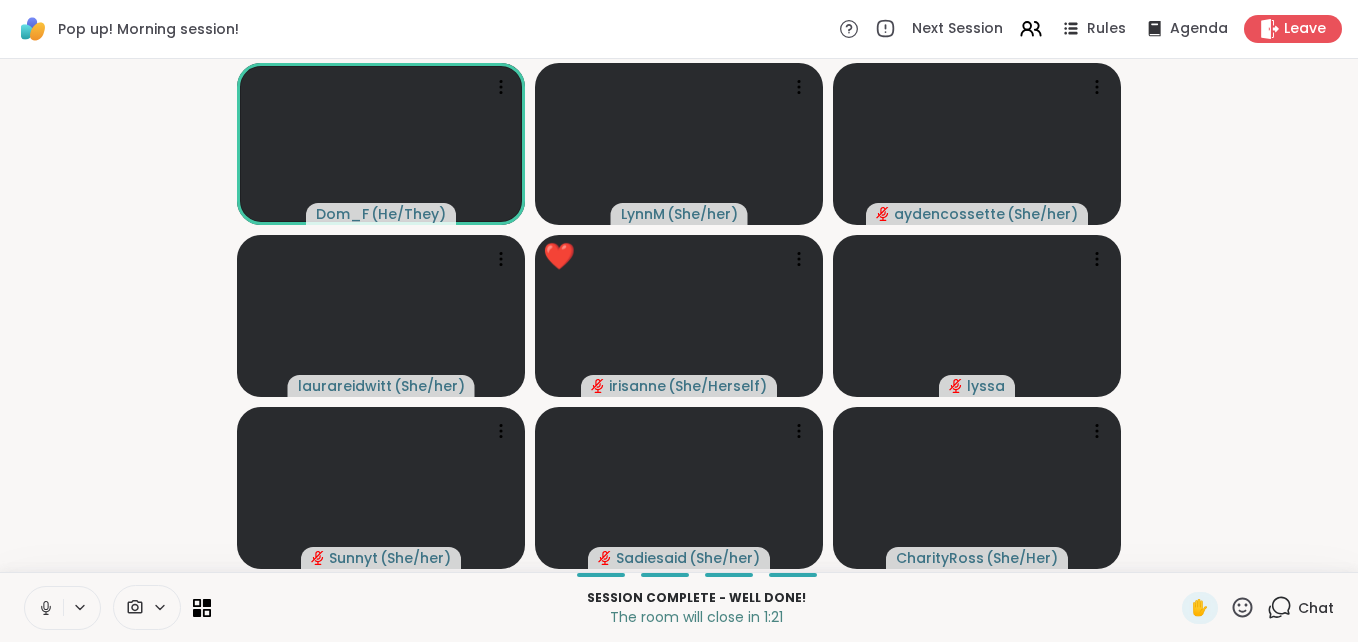 click at bounding box center [44, 608] 